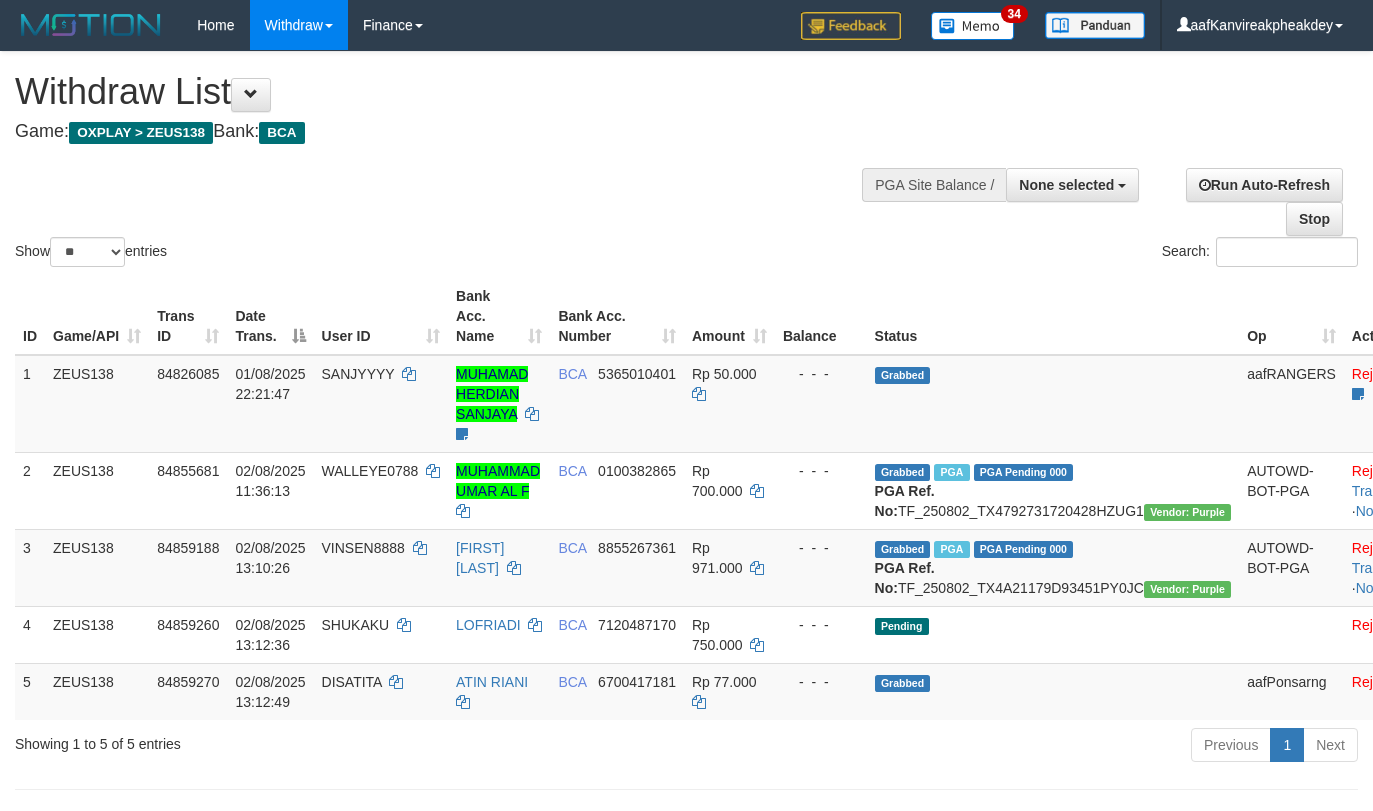 select 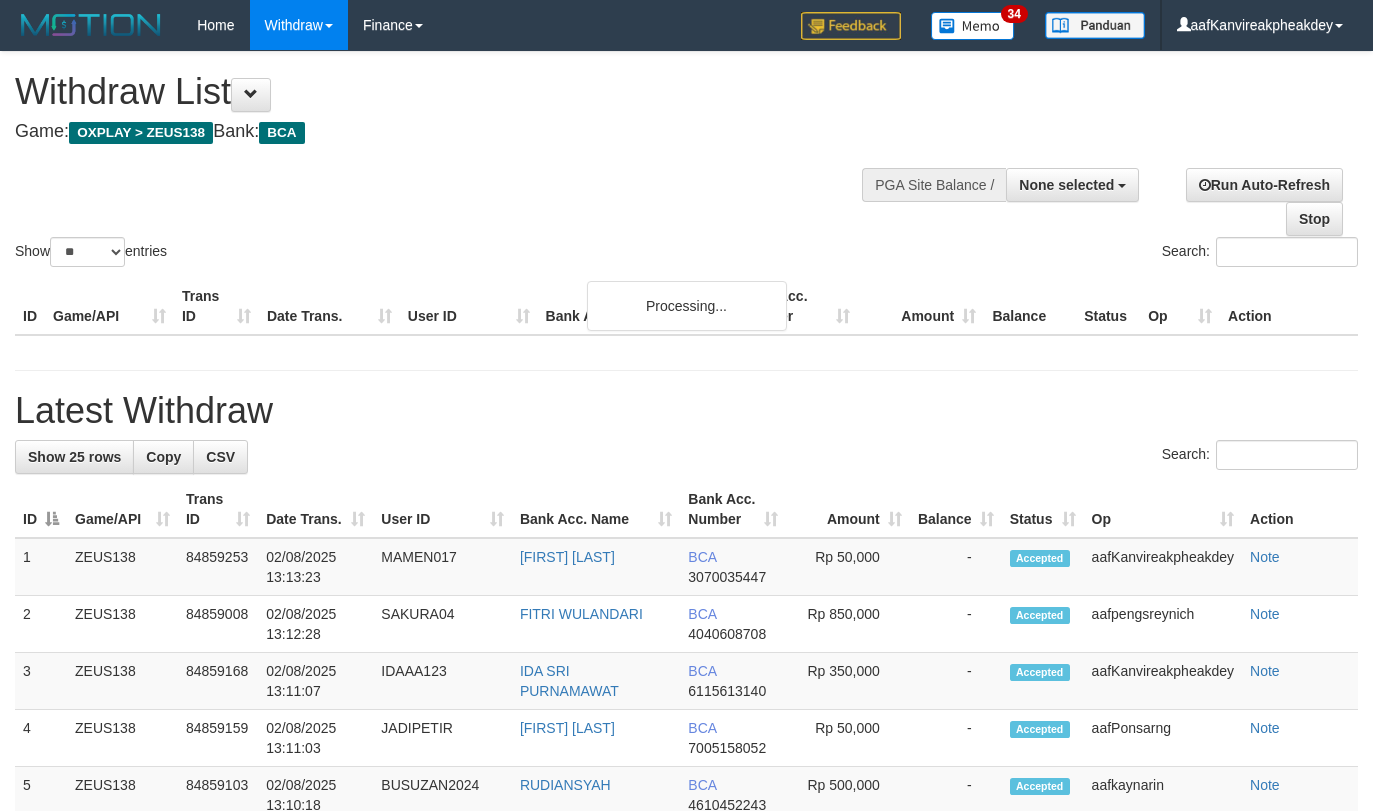 select 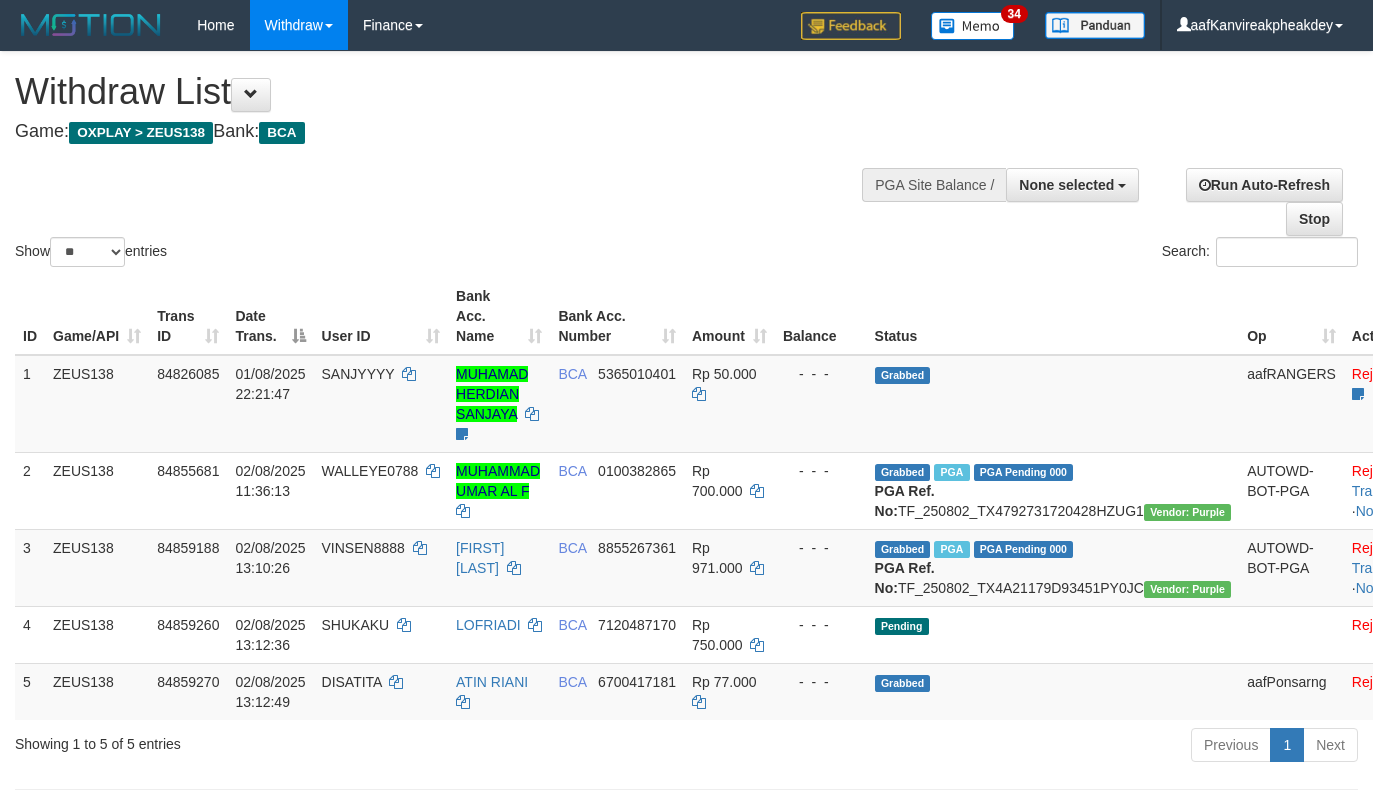 select 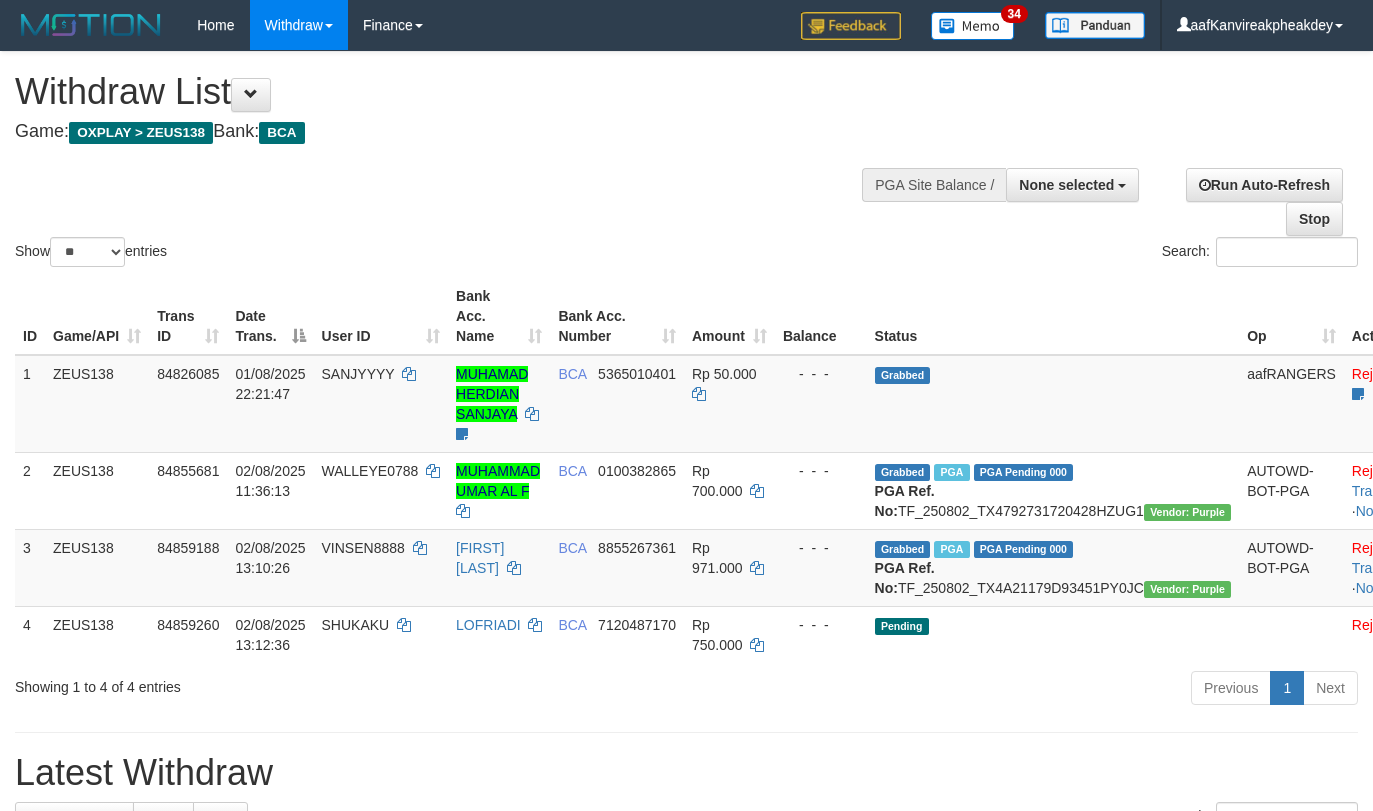 select 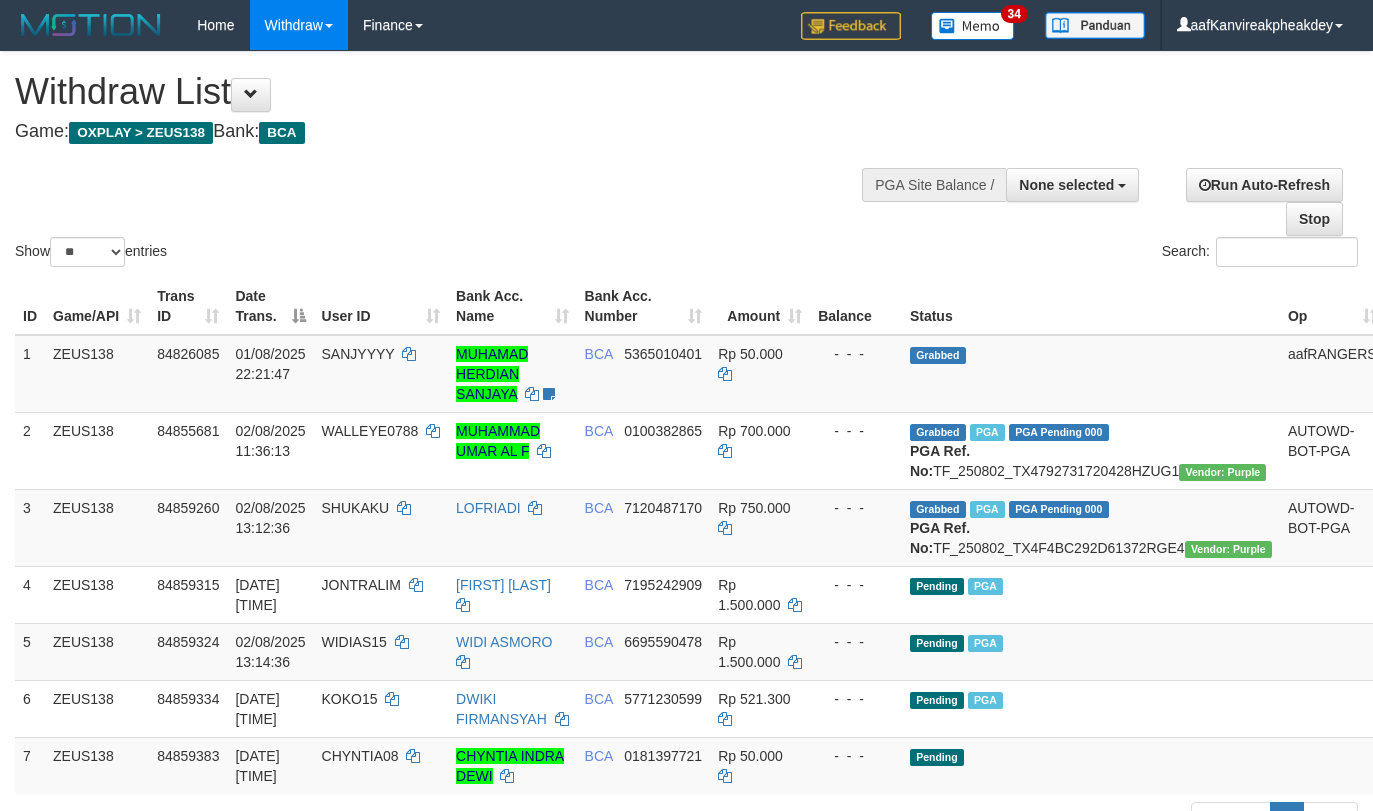 select 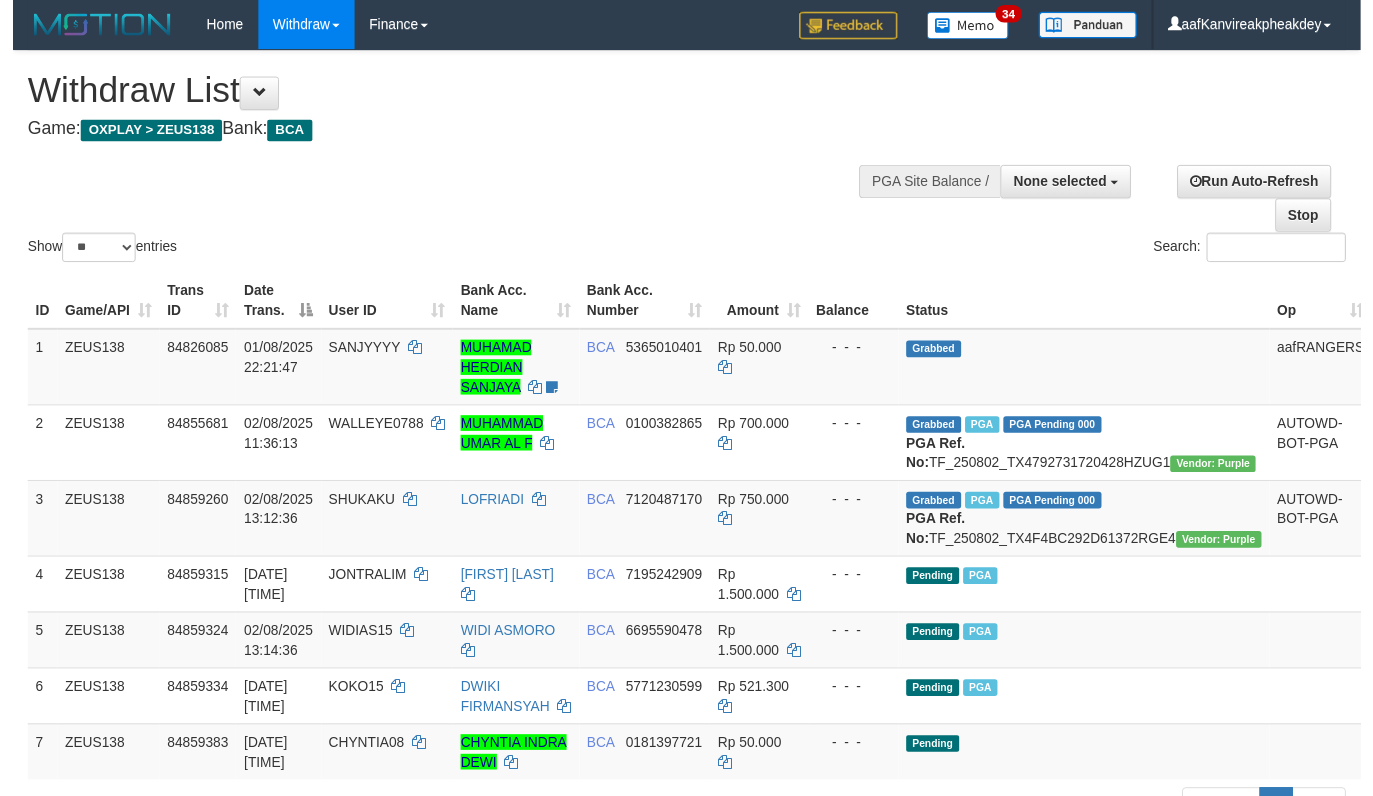 scroll, scrollTop: 465, scrollLeft: 0, axis: vertical 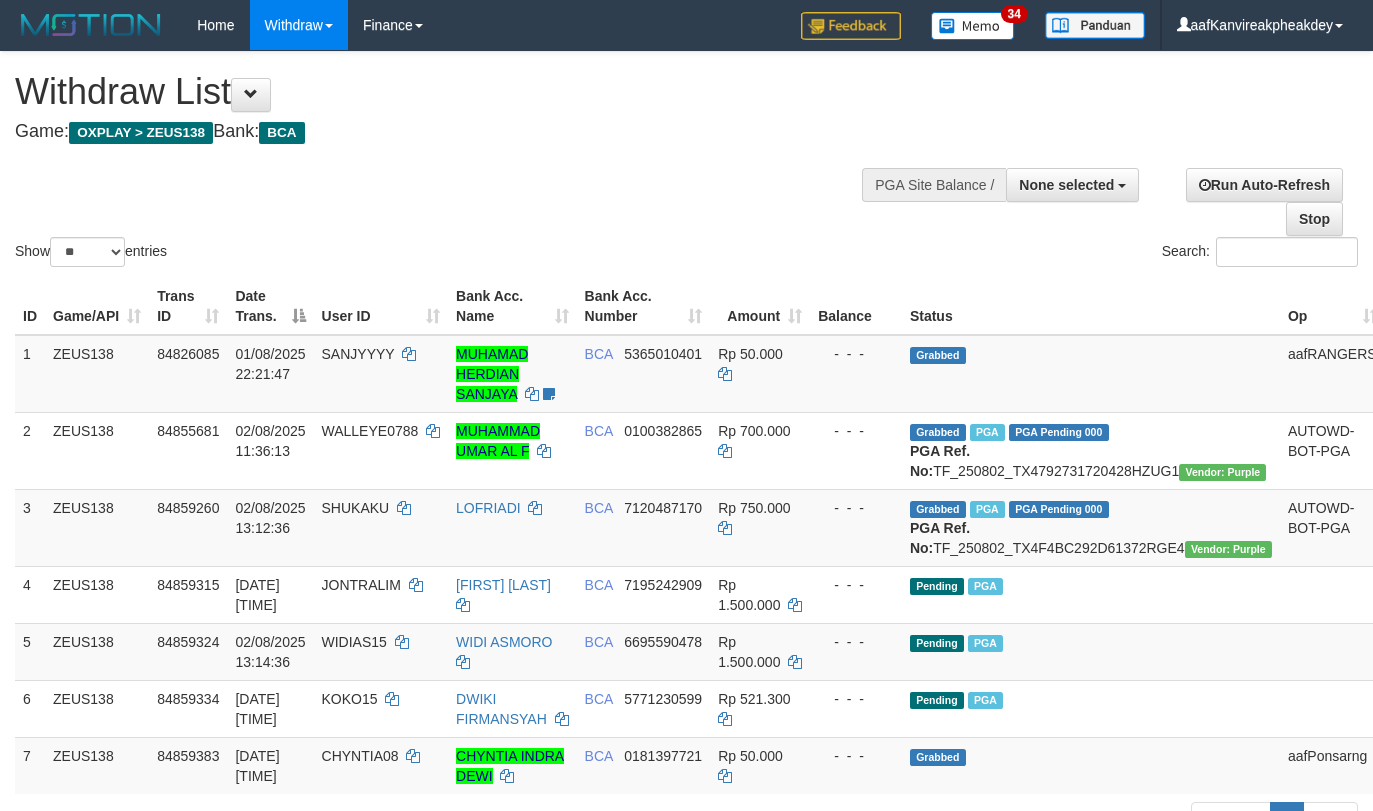 select 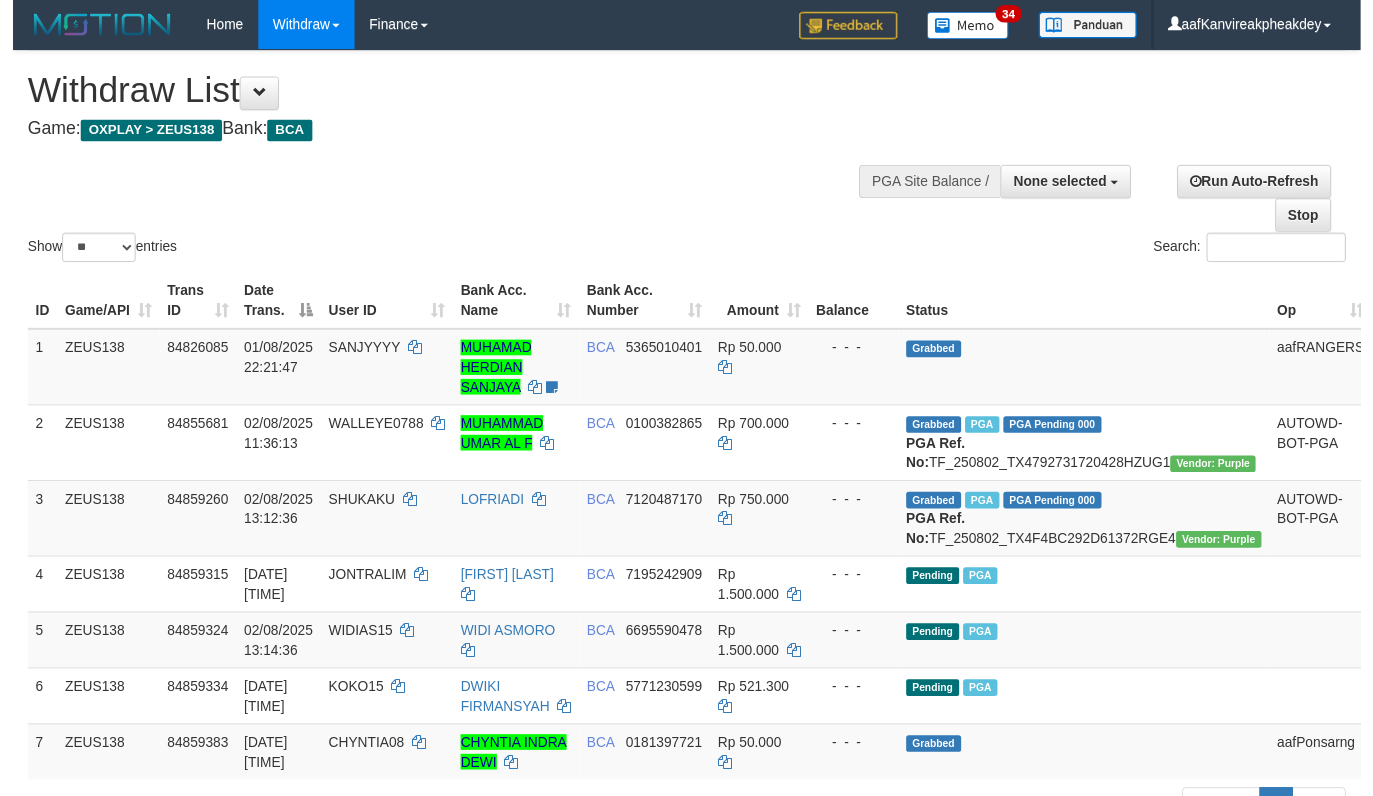 scroll, scrollTop: 465, scrollLeft: 0, axis: vertical 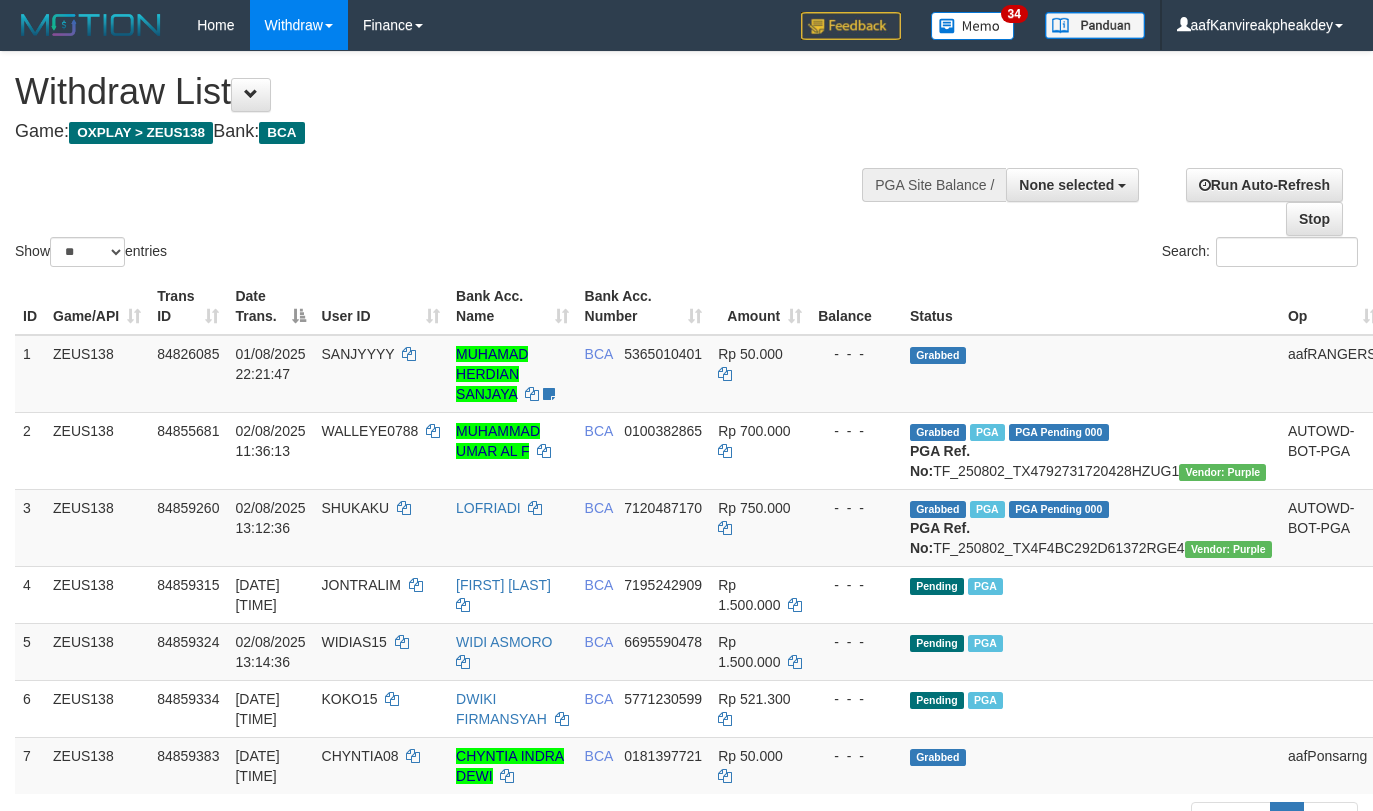 select 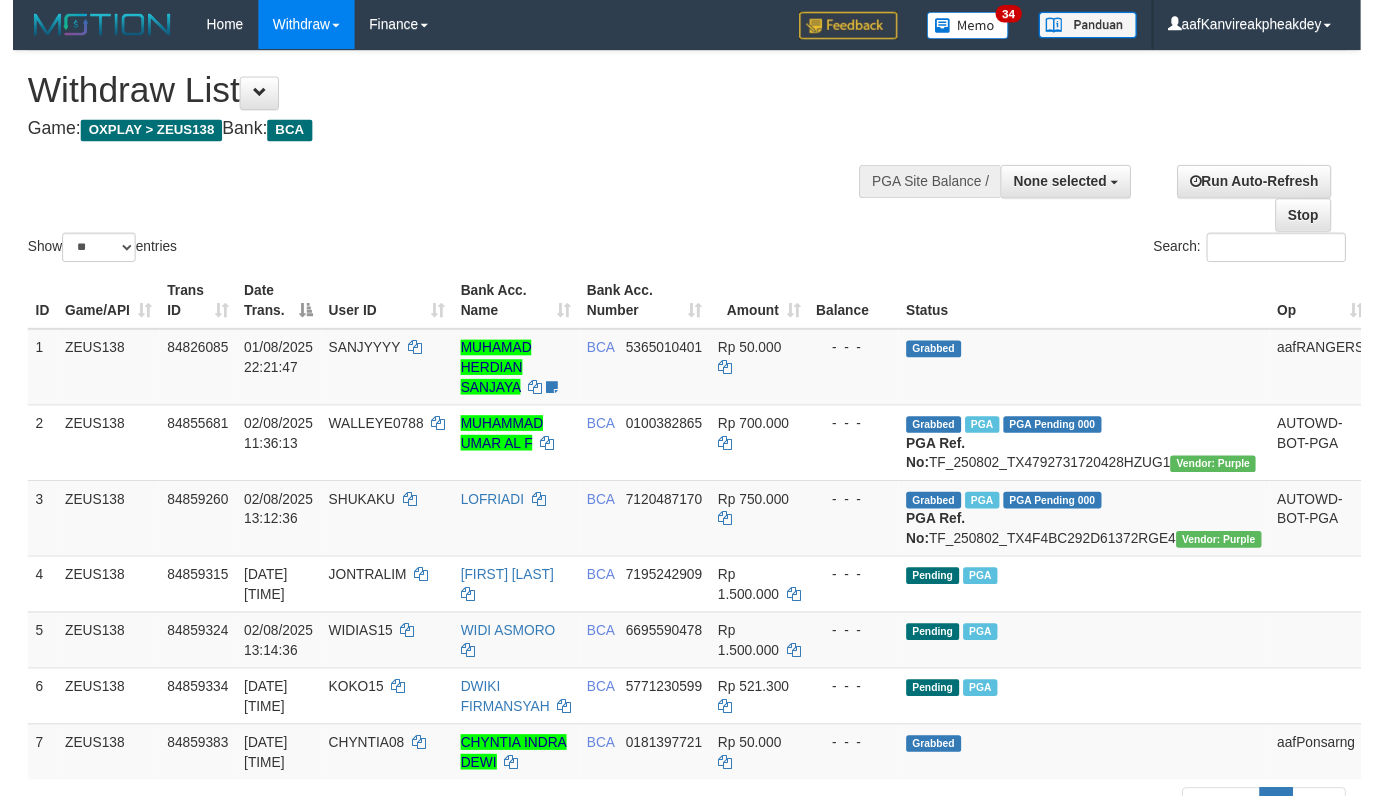 scroll, scrollTop: 465, scrollLeft: 0, axis: vertical 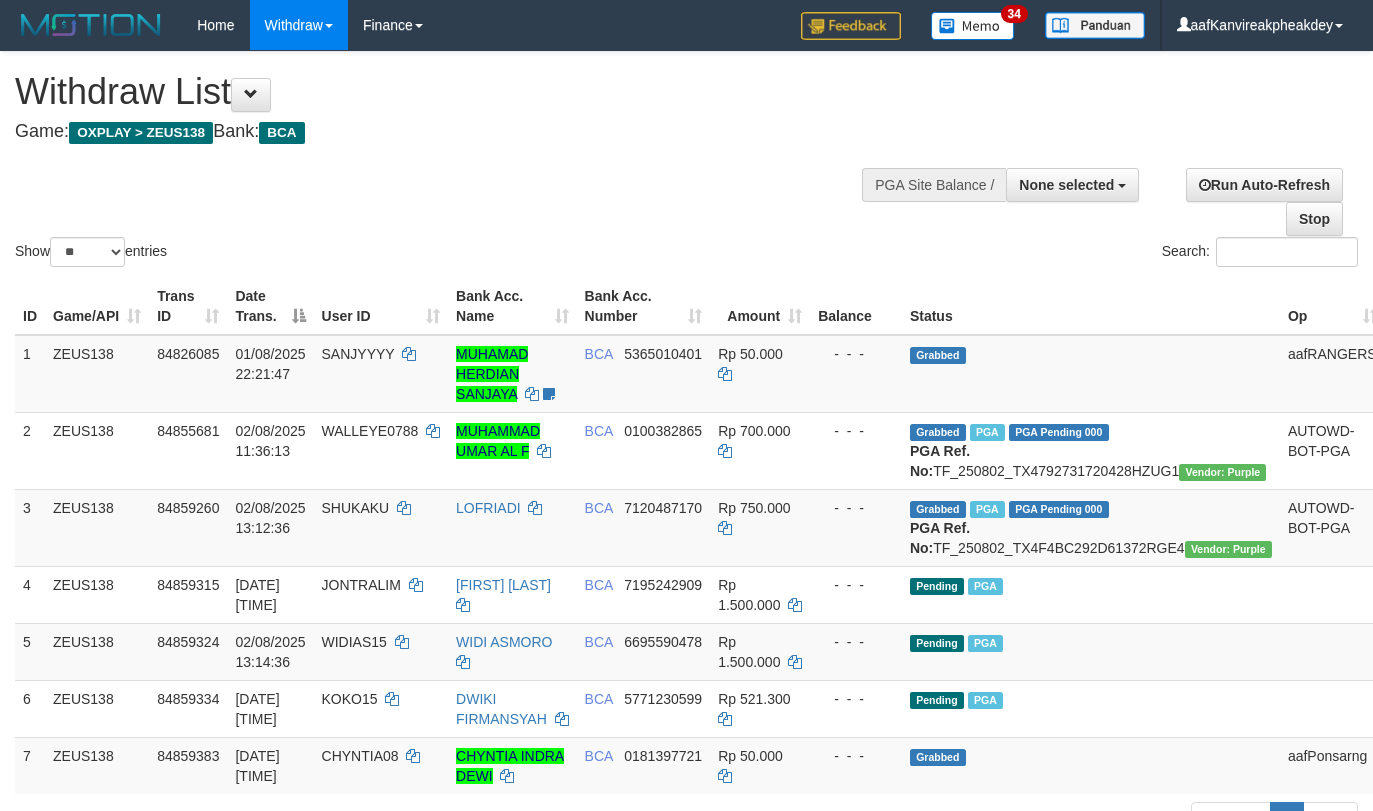 select 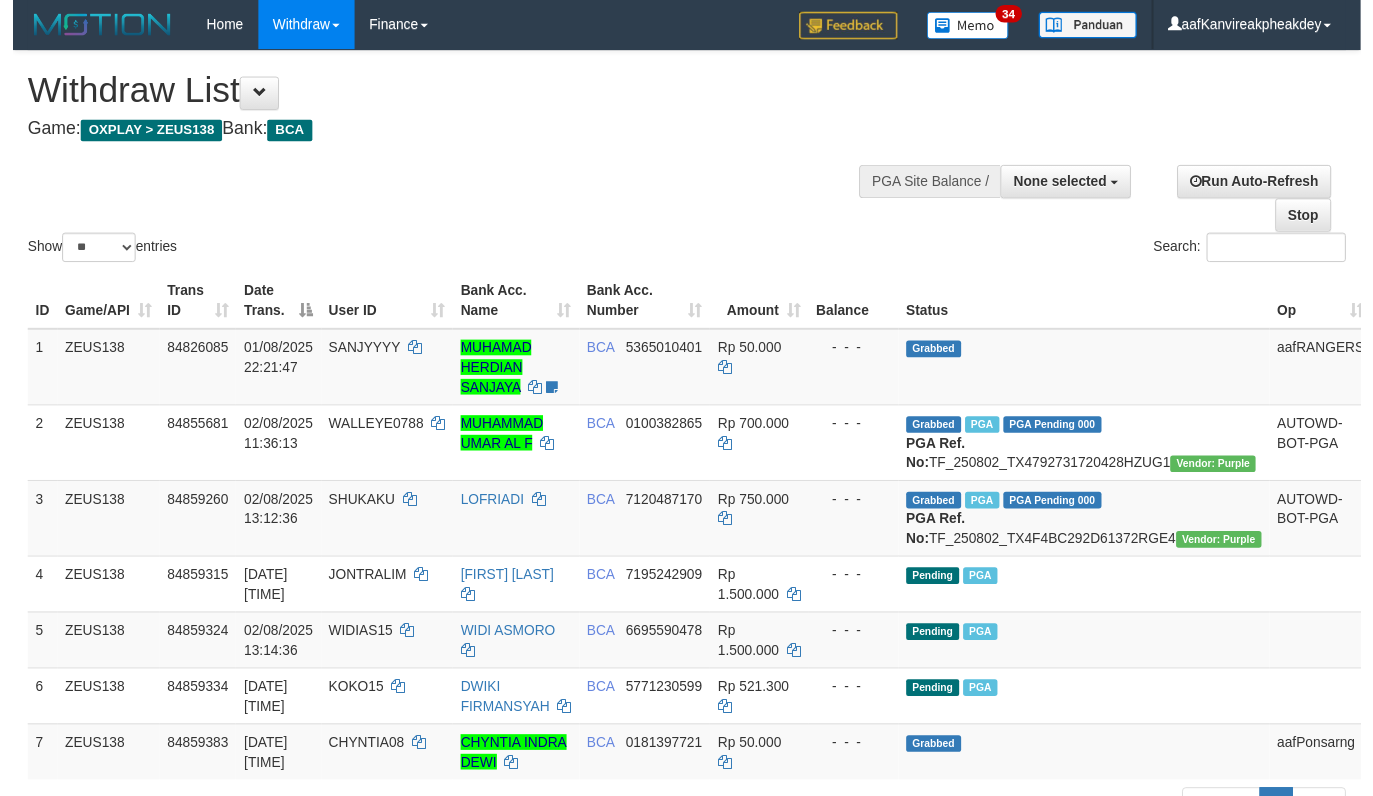scroll, scrollTop: 465, scrollLeft: 0, axis: vertical 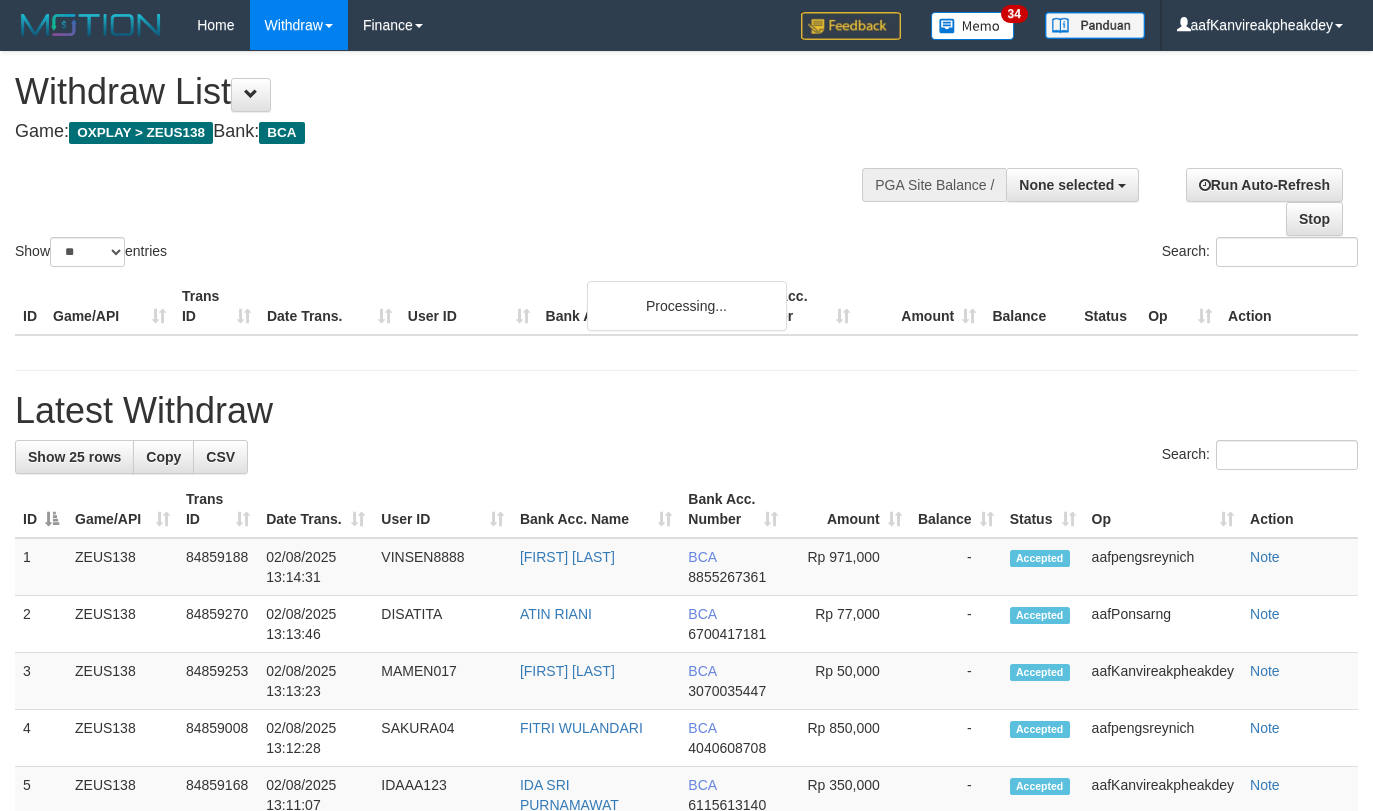 select 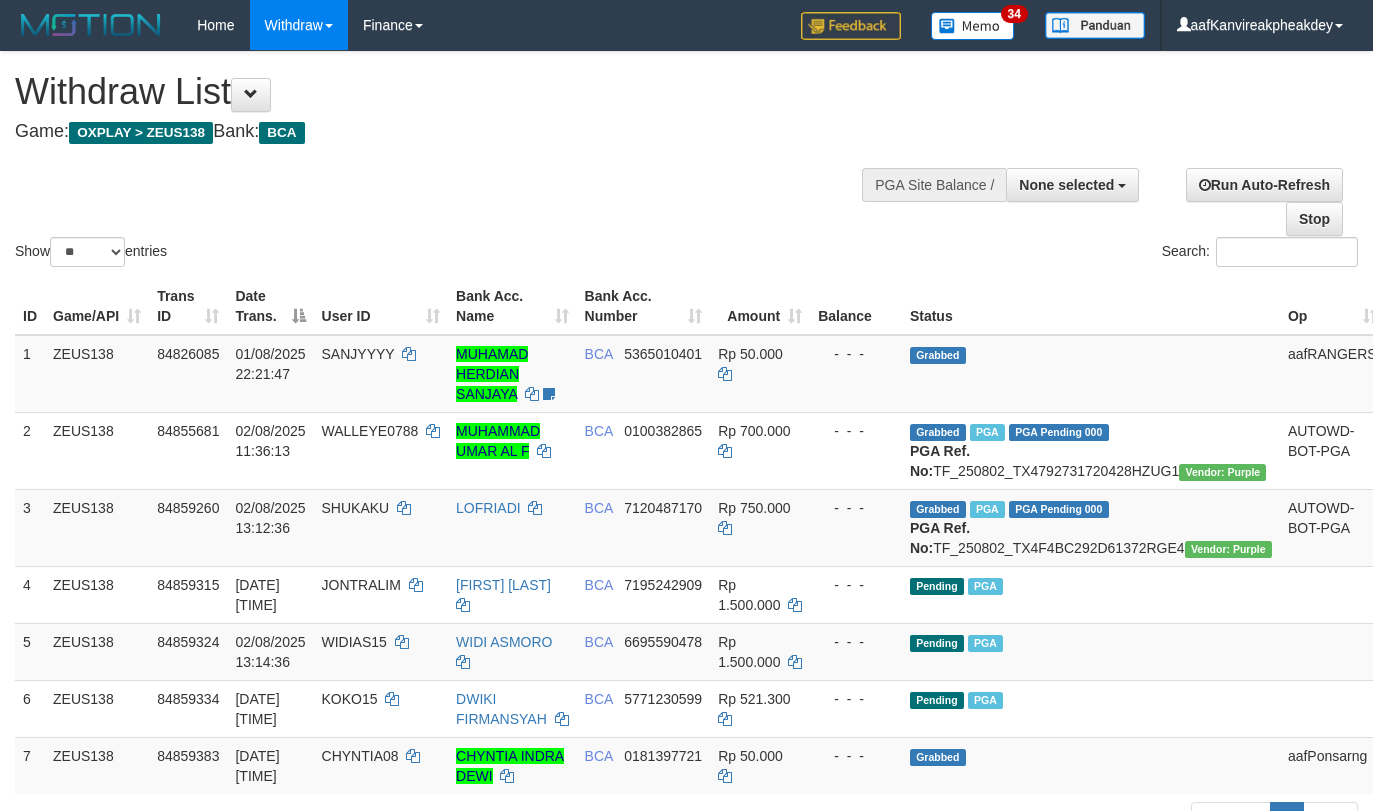 select 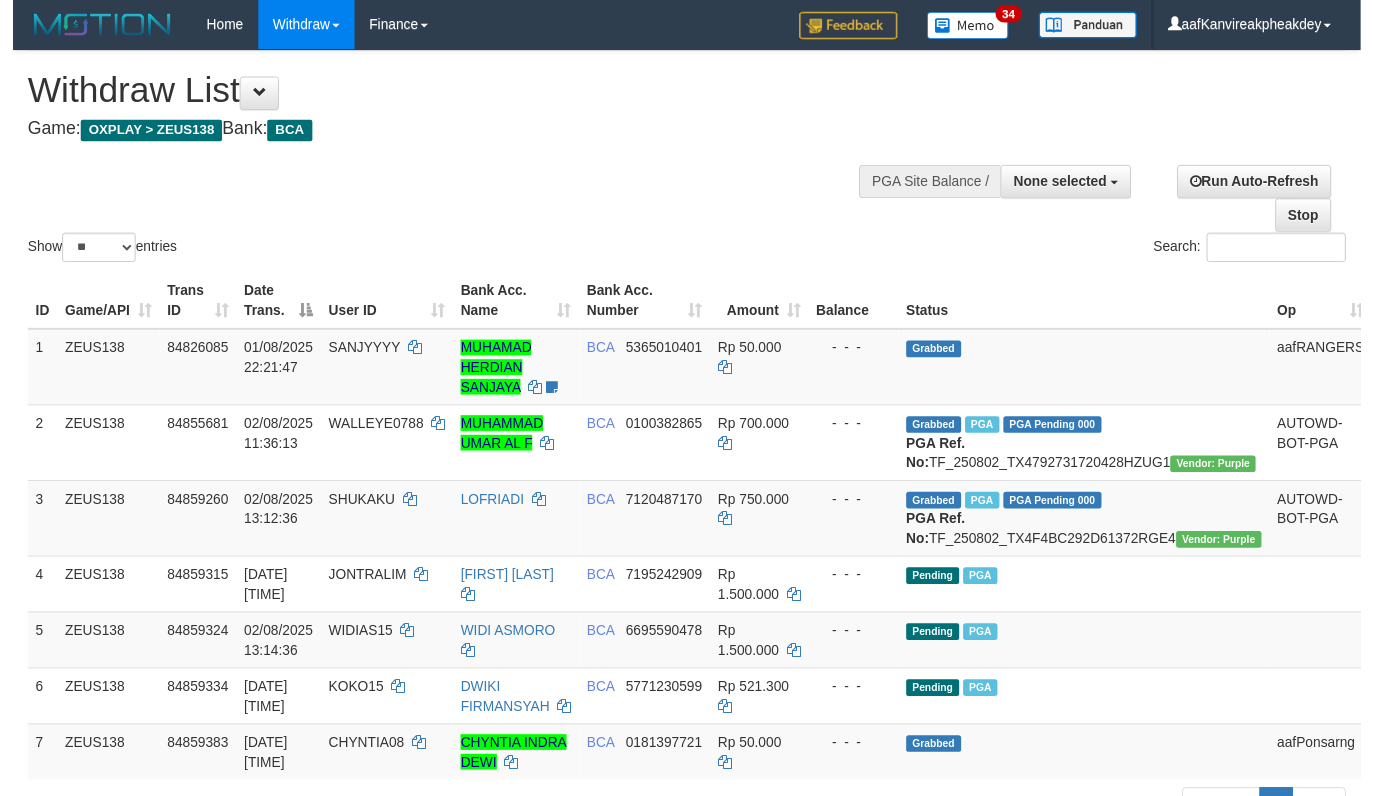 scroll, scrollTop: 465, scrollLeft: 0, axis: vertical 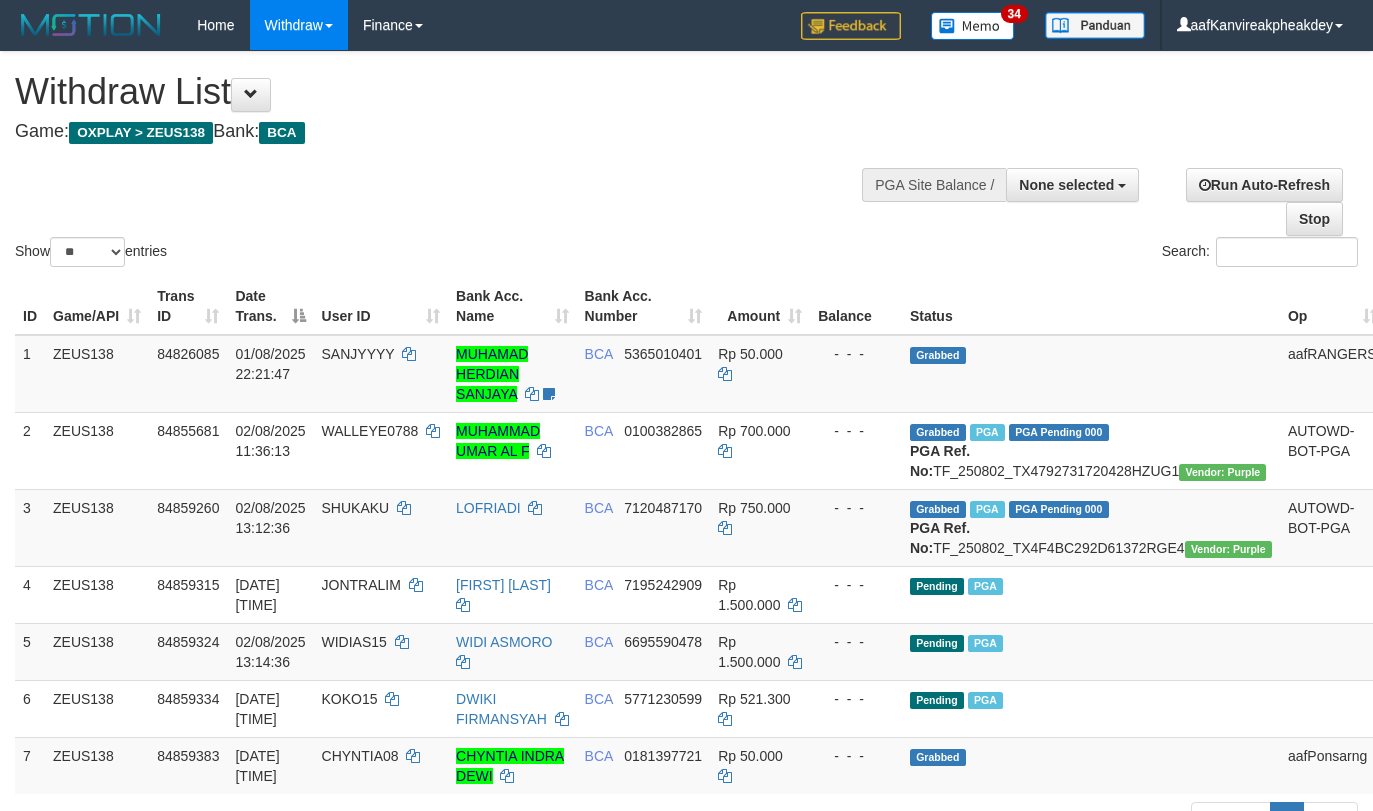 select 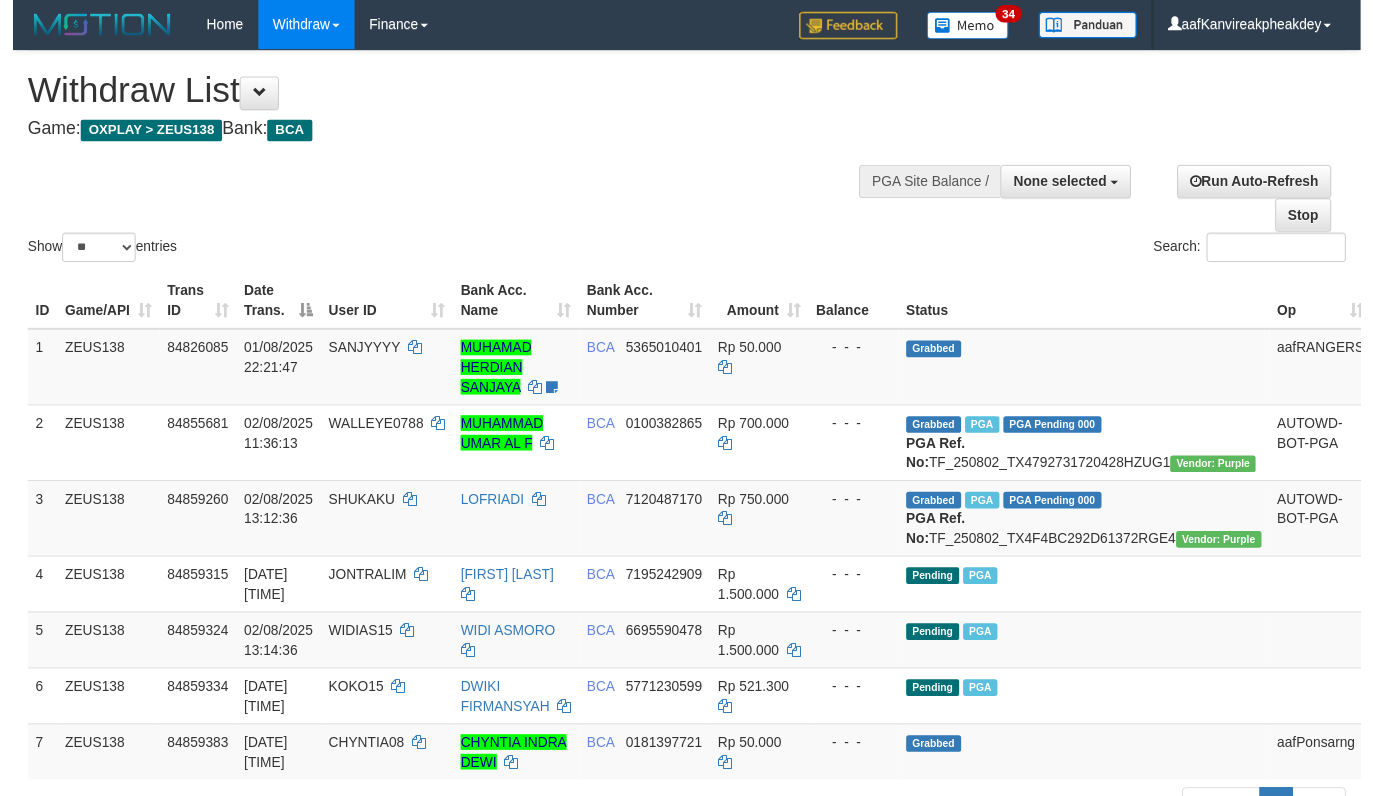 scroll, scrollTop: 465, scrollLeft: 0, axis: vertical 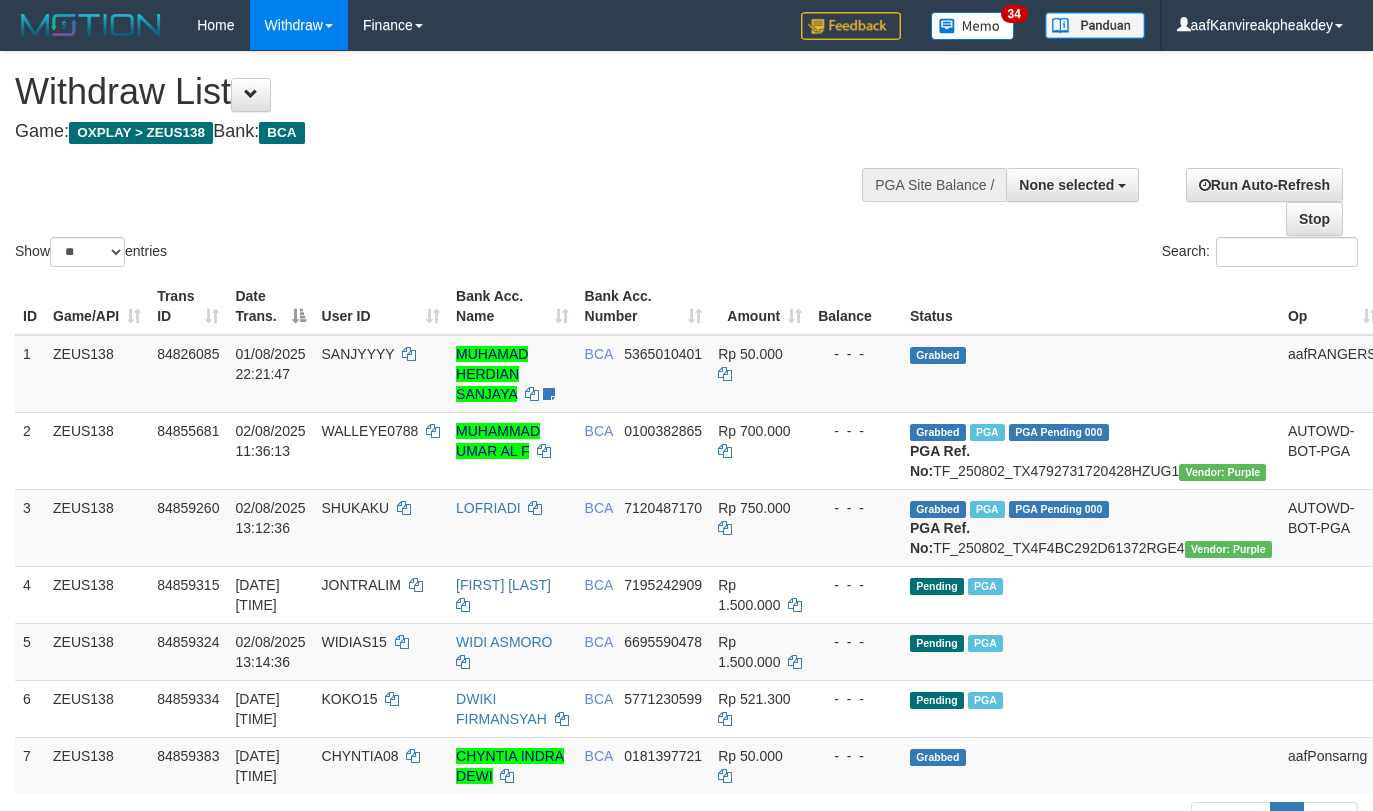 select 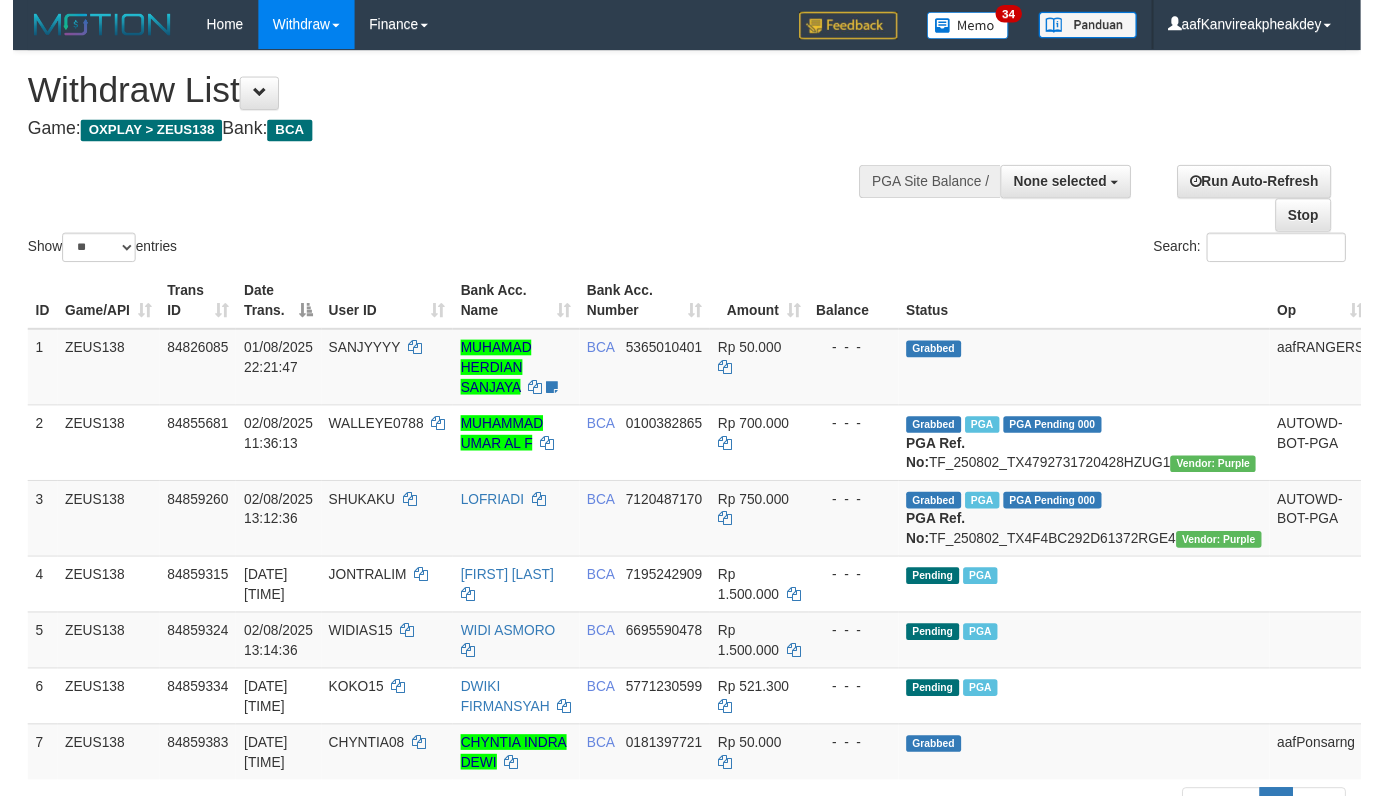 scroll, scrollTop: 465, scrollLeft: 0, axis: vertical 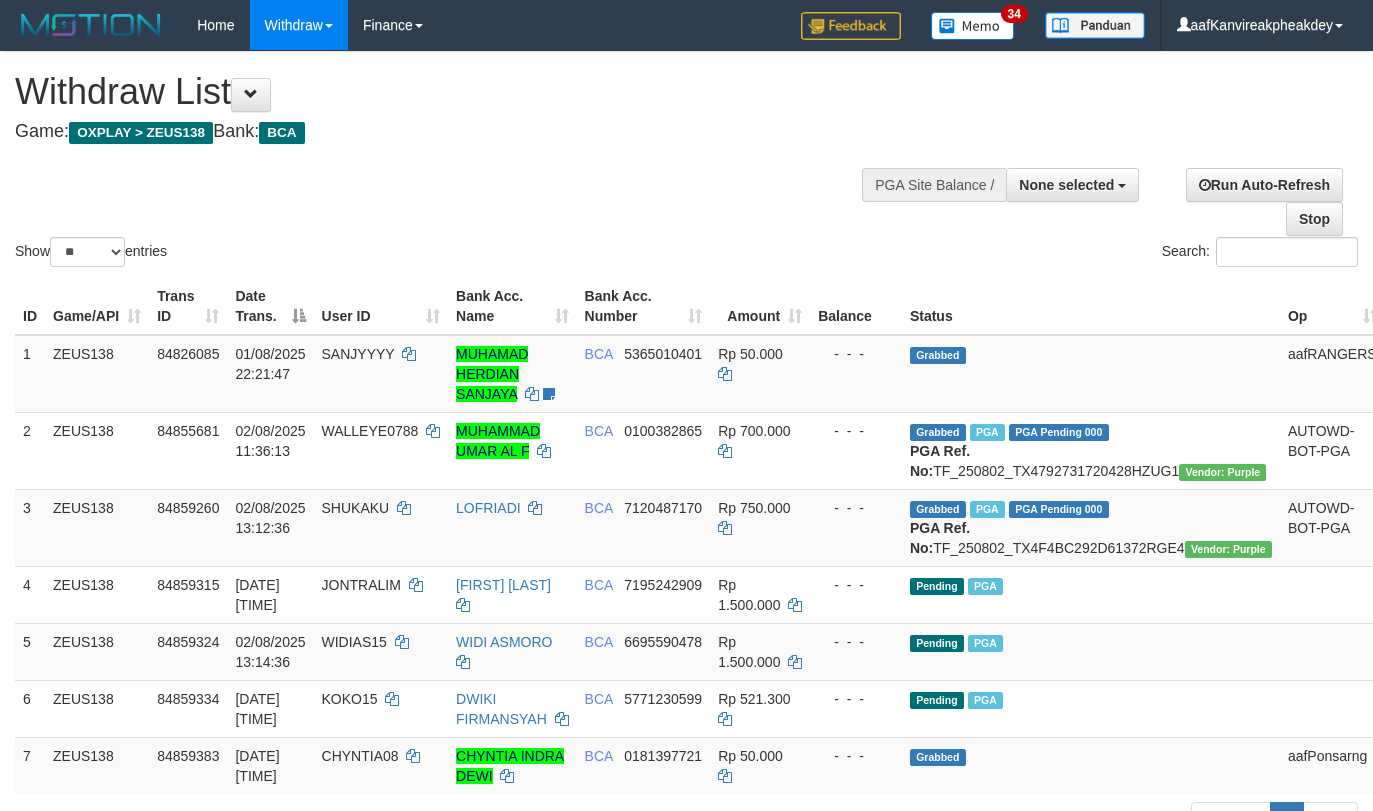 select 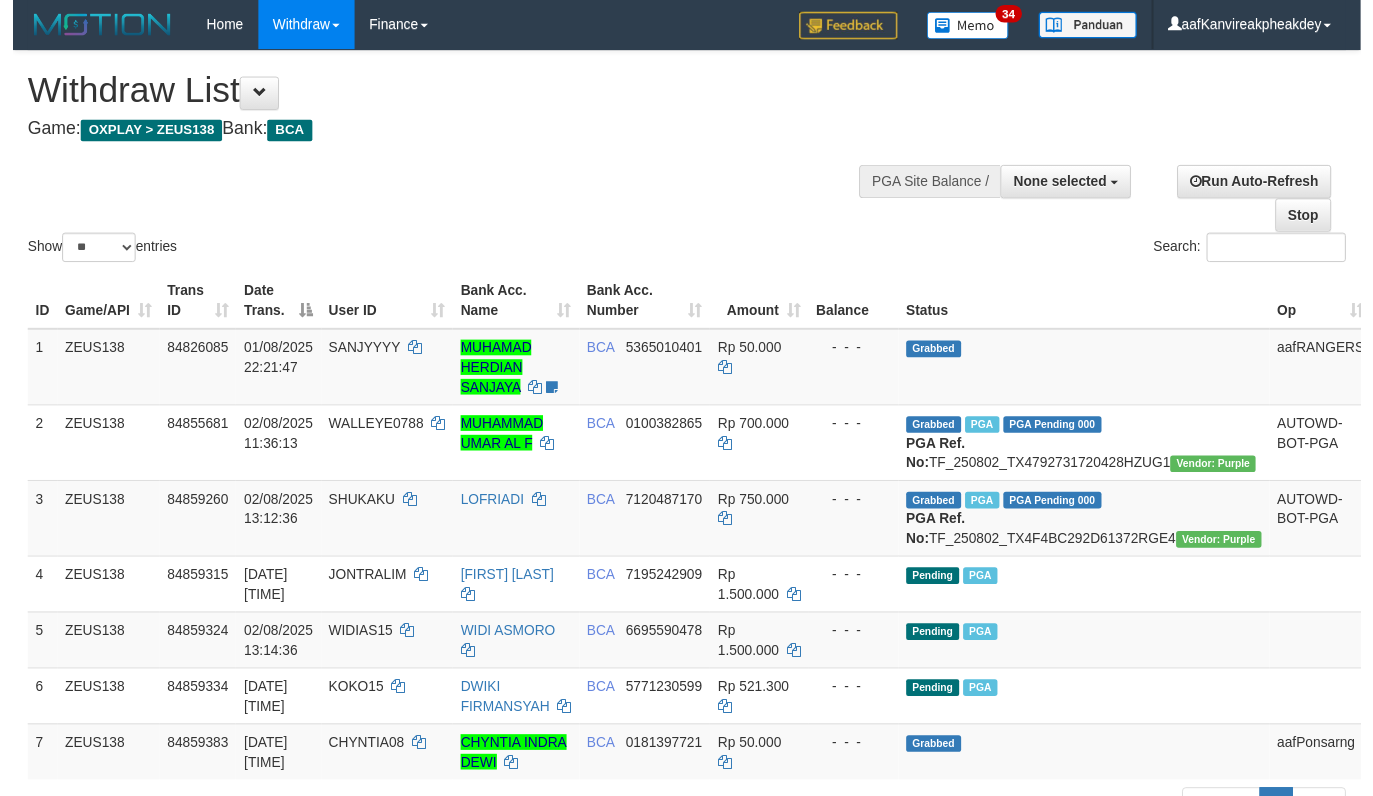 scroll, scrollTop: 465, scrollLeft: 0, axis: vertical 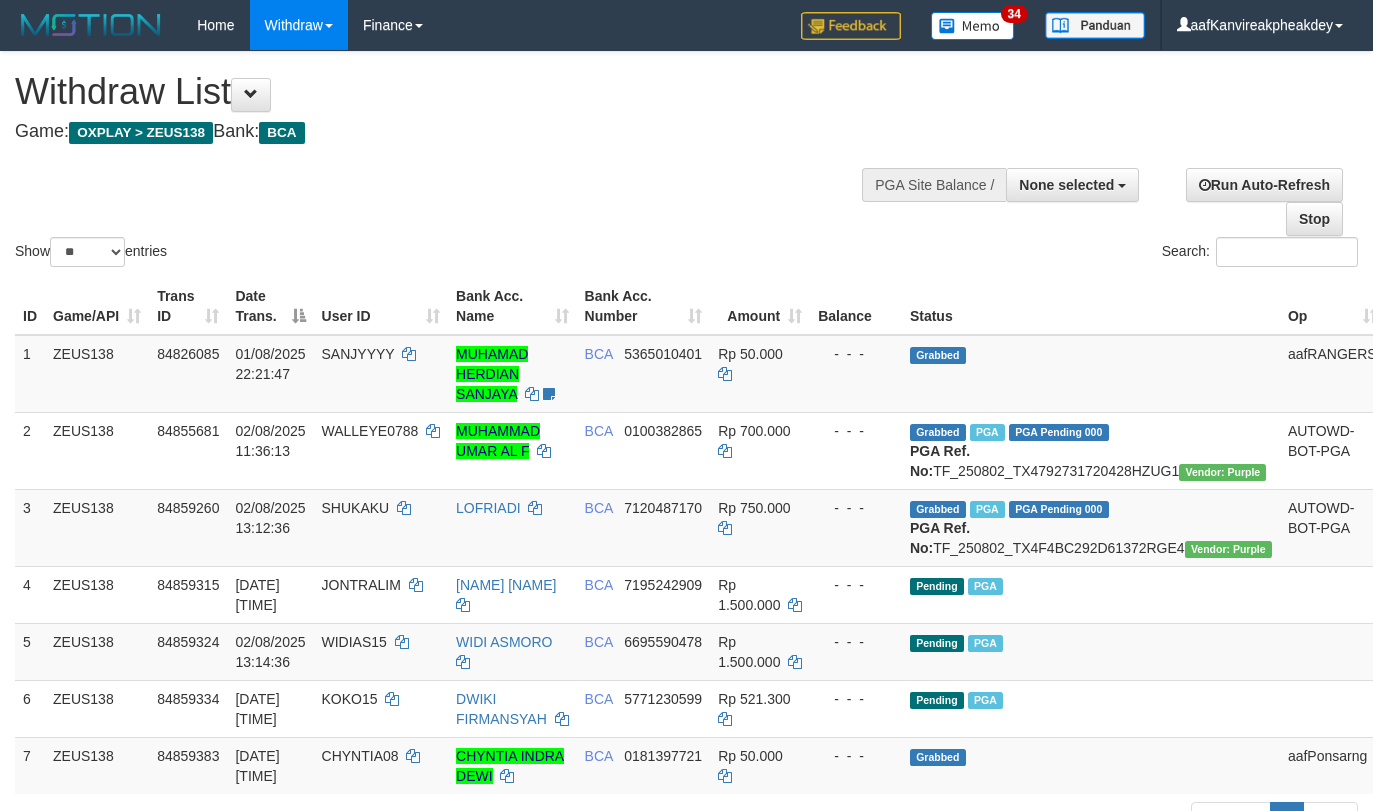 select 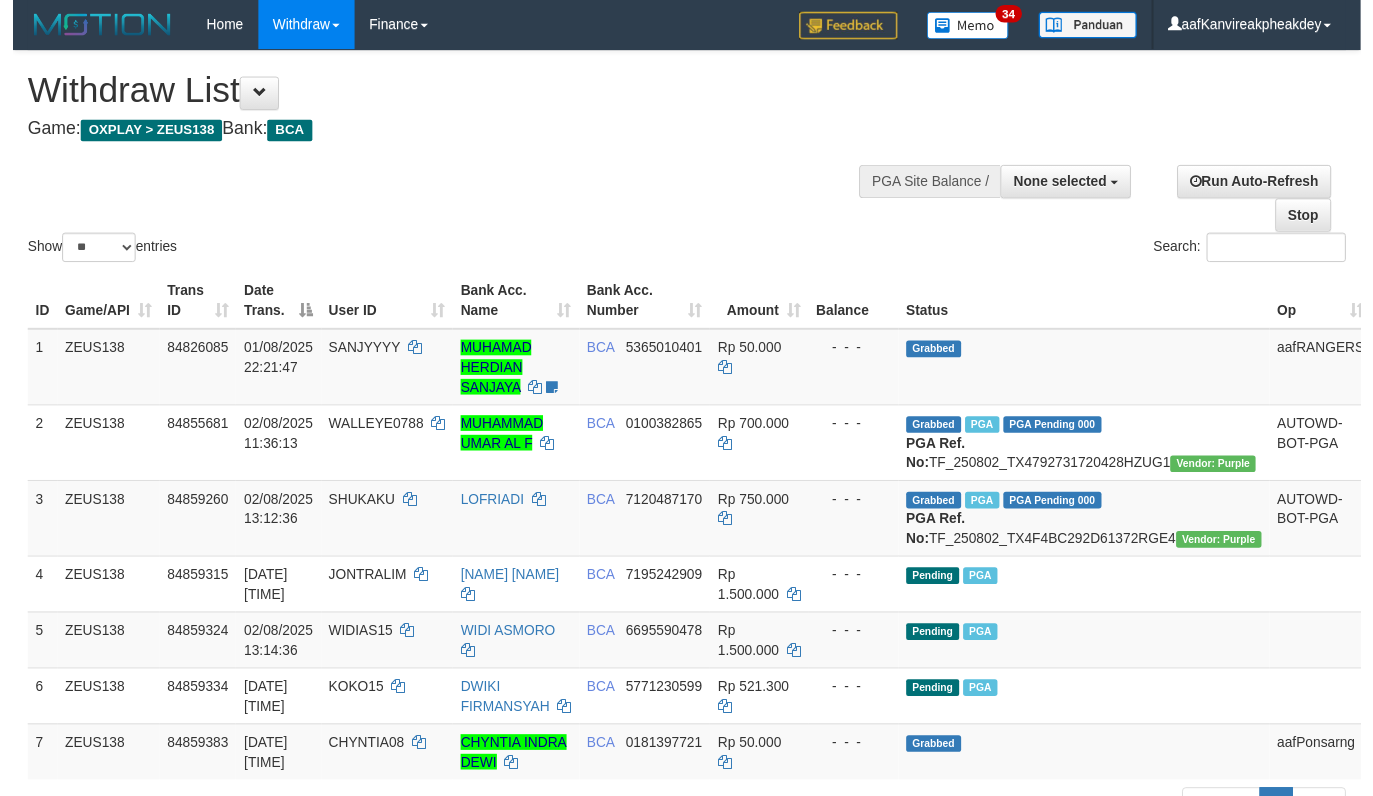 scroll, scrollTop: 465, scrollLeft: 0, axis: vertical 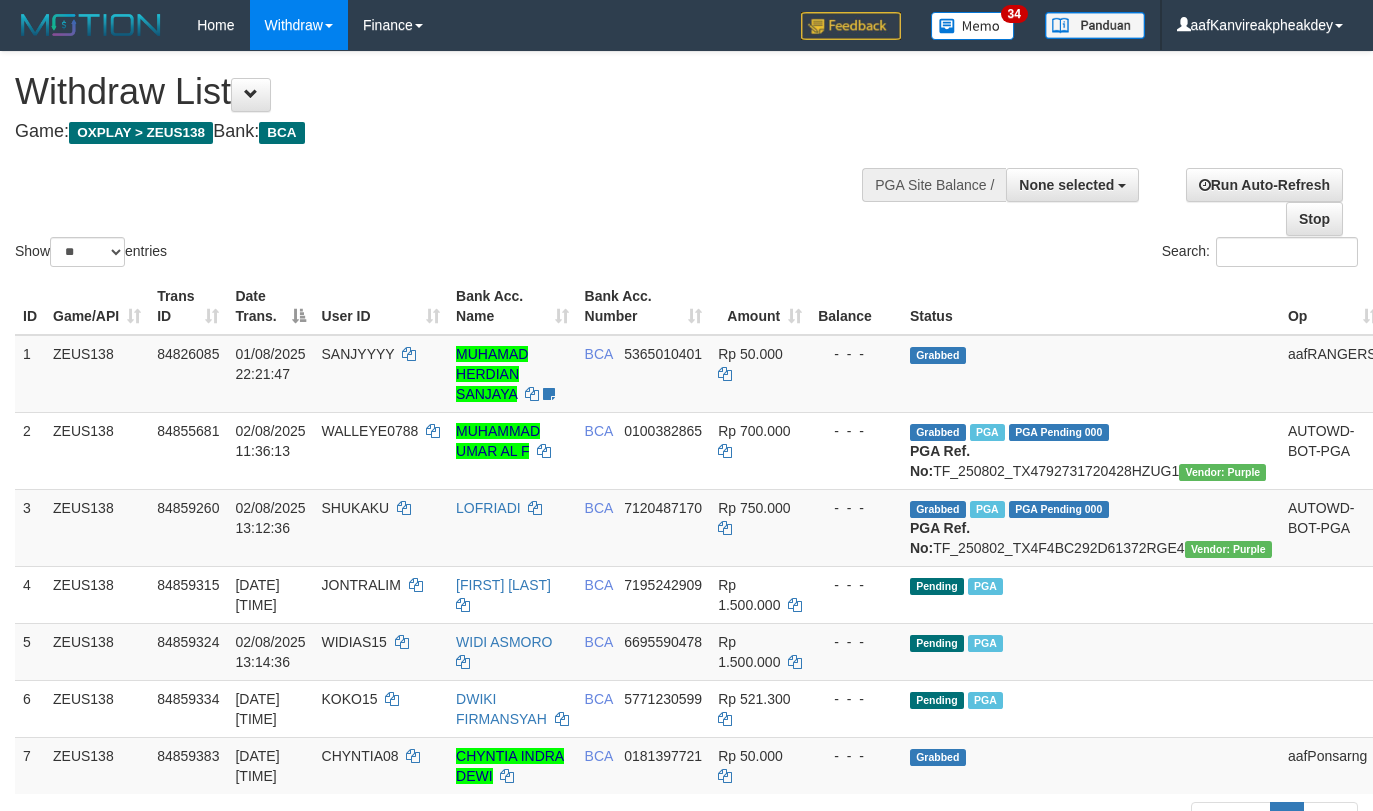 select 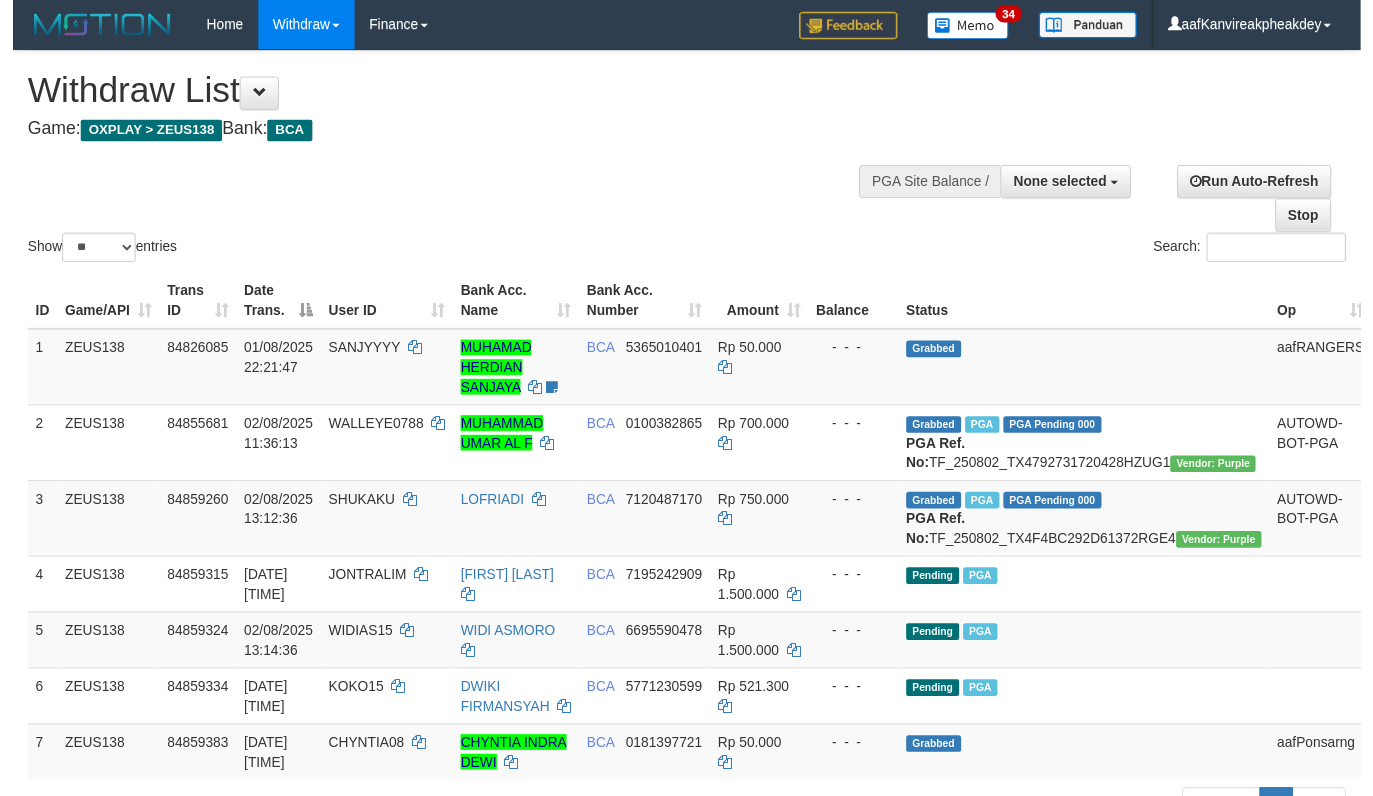 scroll, scrollTop: 465, scrollLeft: 0, axis: vertical 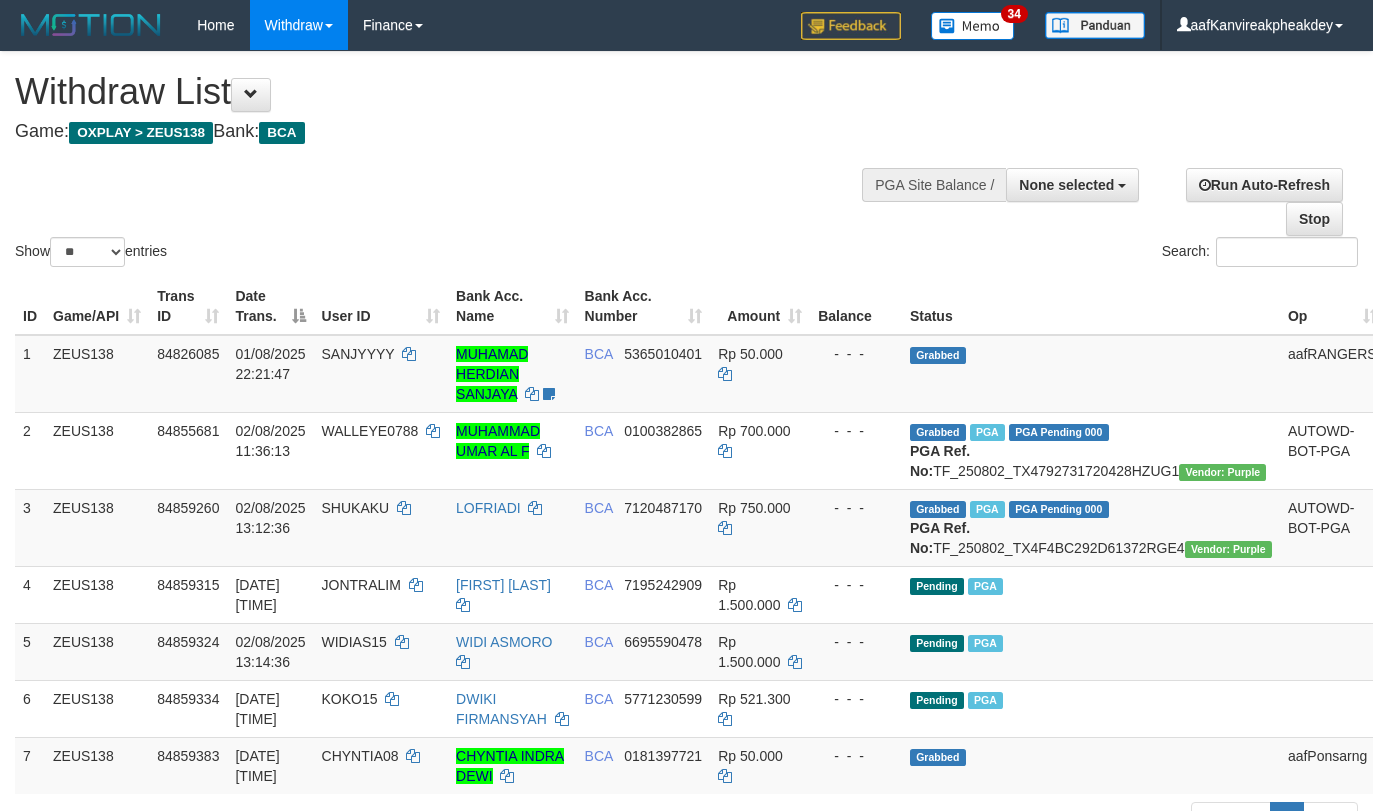 select 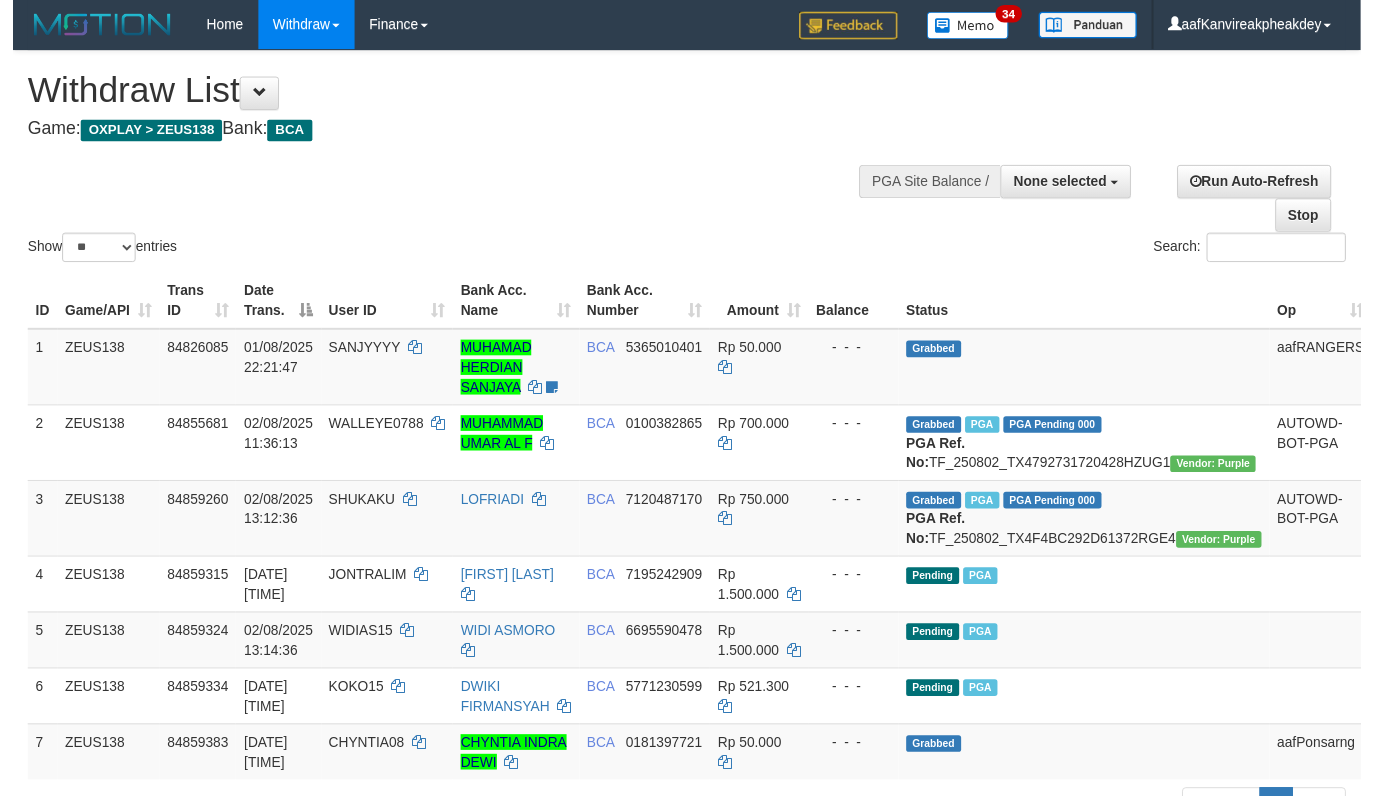 scroll, scrollTop: 465, scrollLeft: 0, axis: vertical 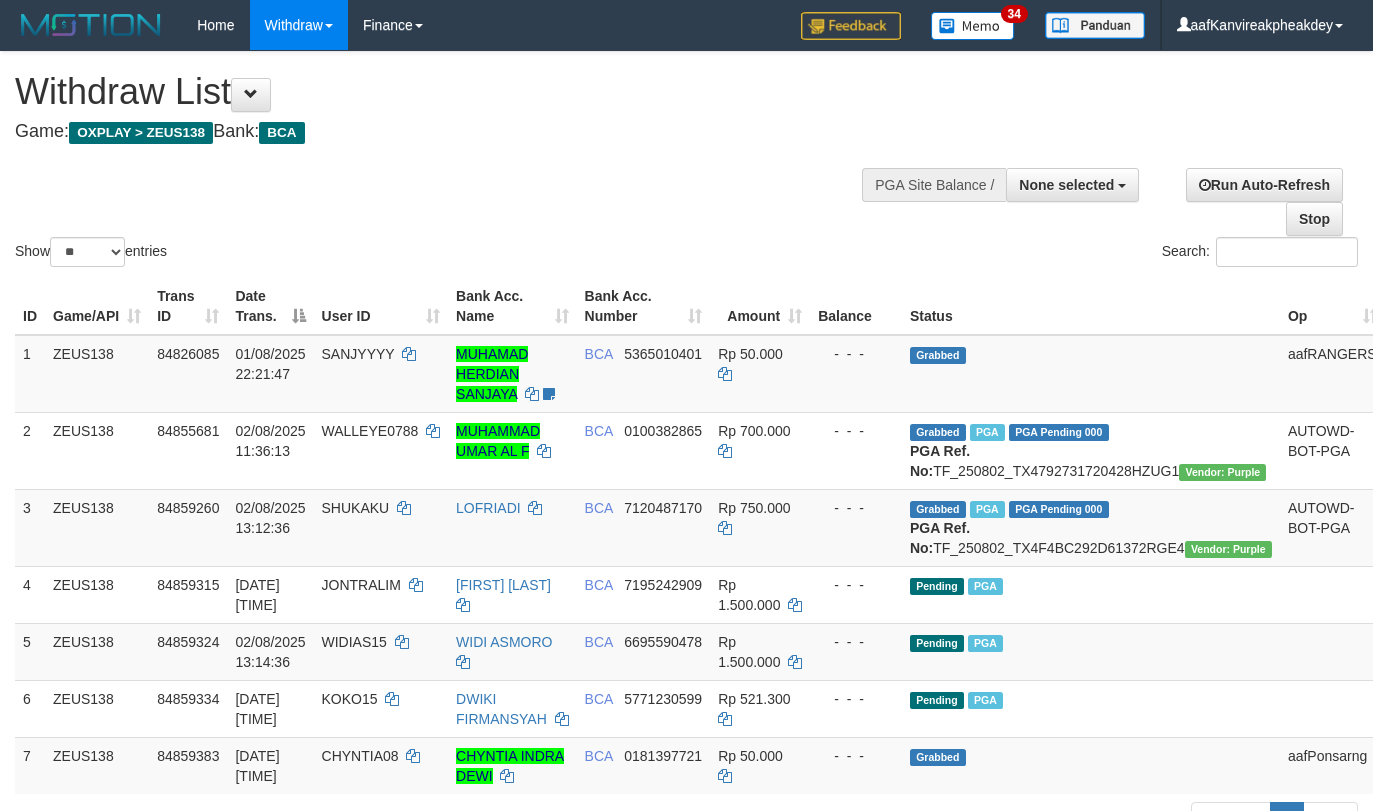 select 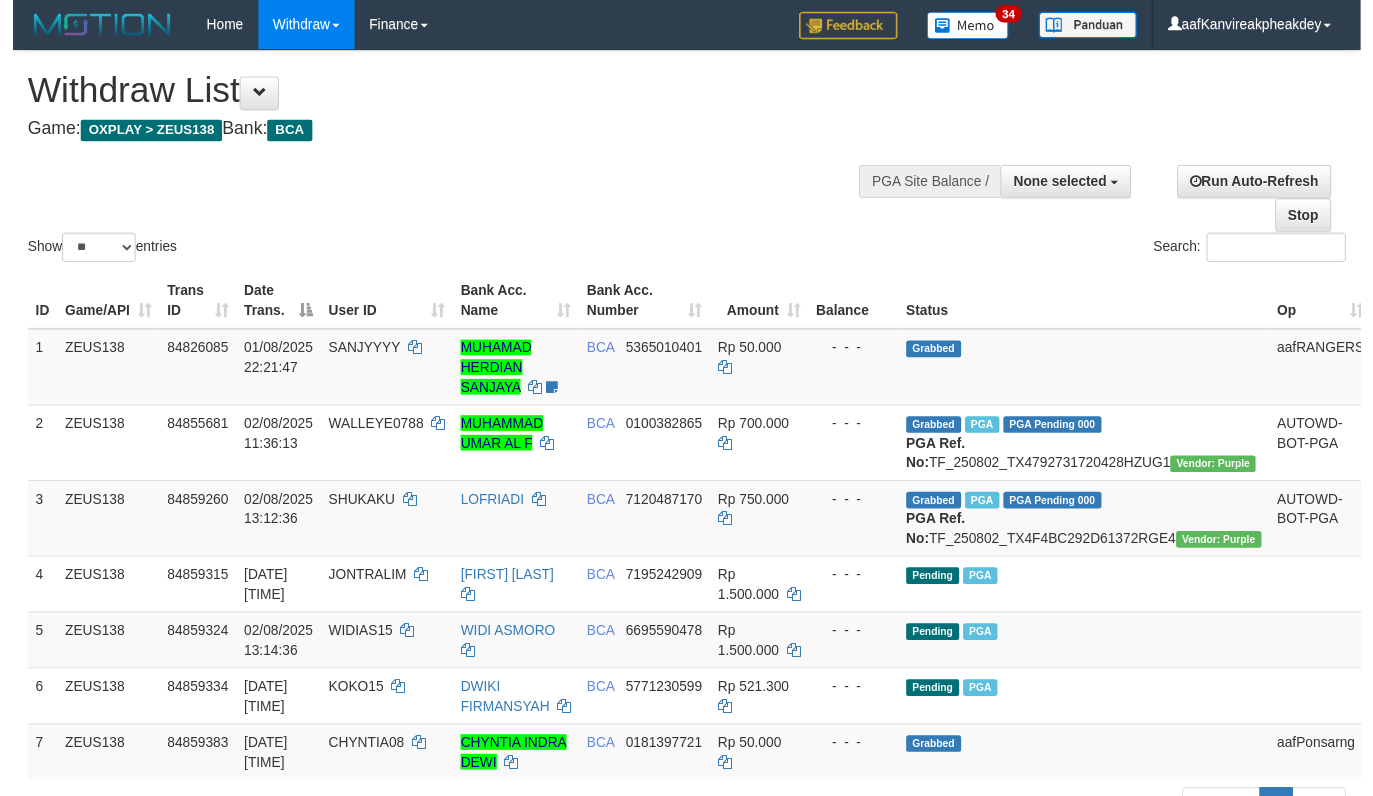 scroll, scrollTop: 465, scrollLeft: 0, axis: vertical 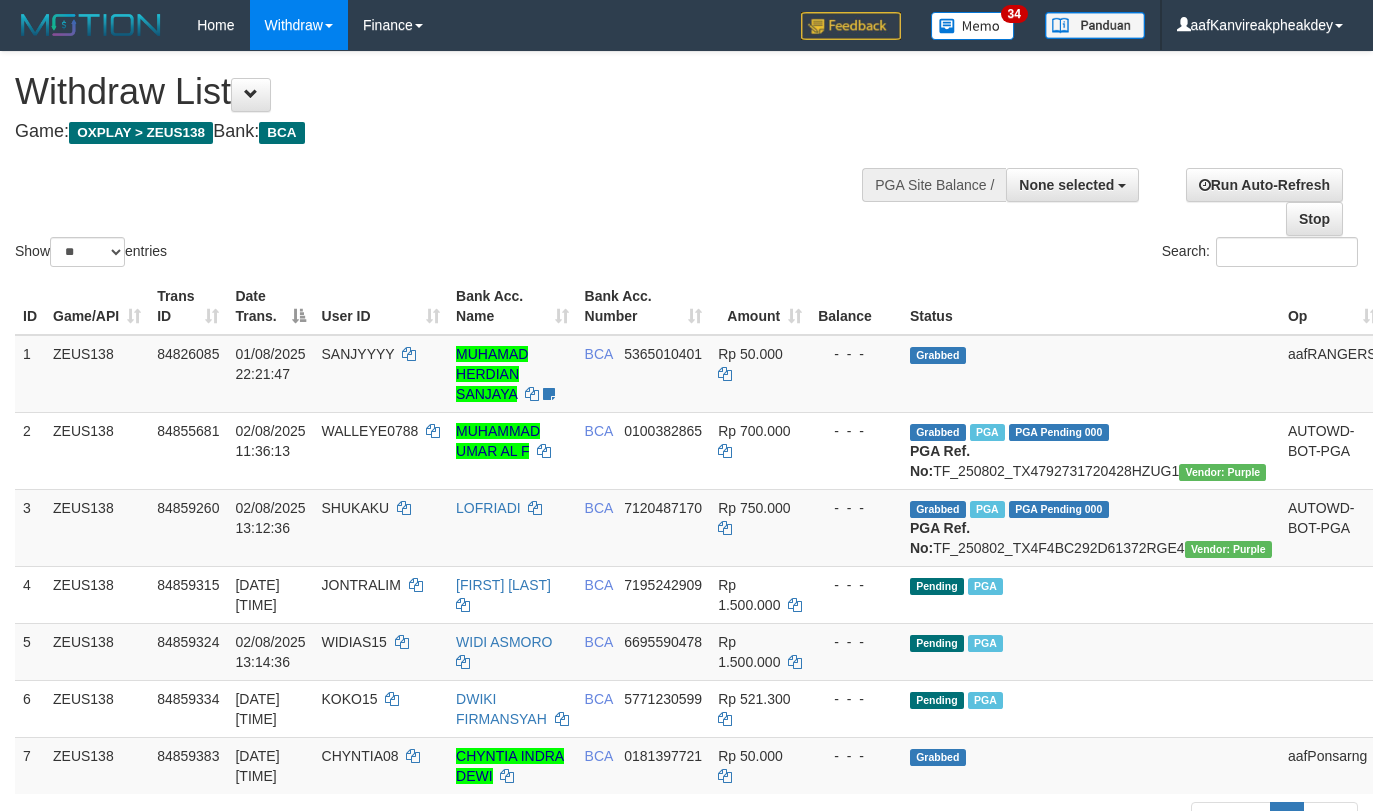 select 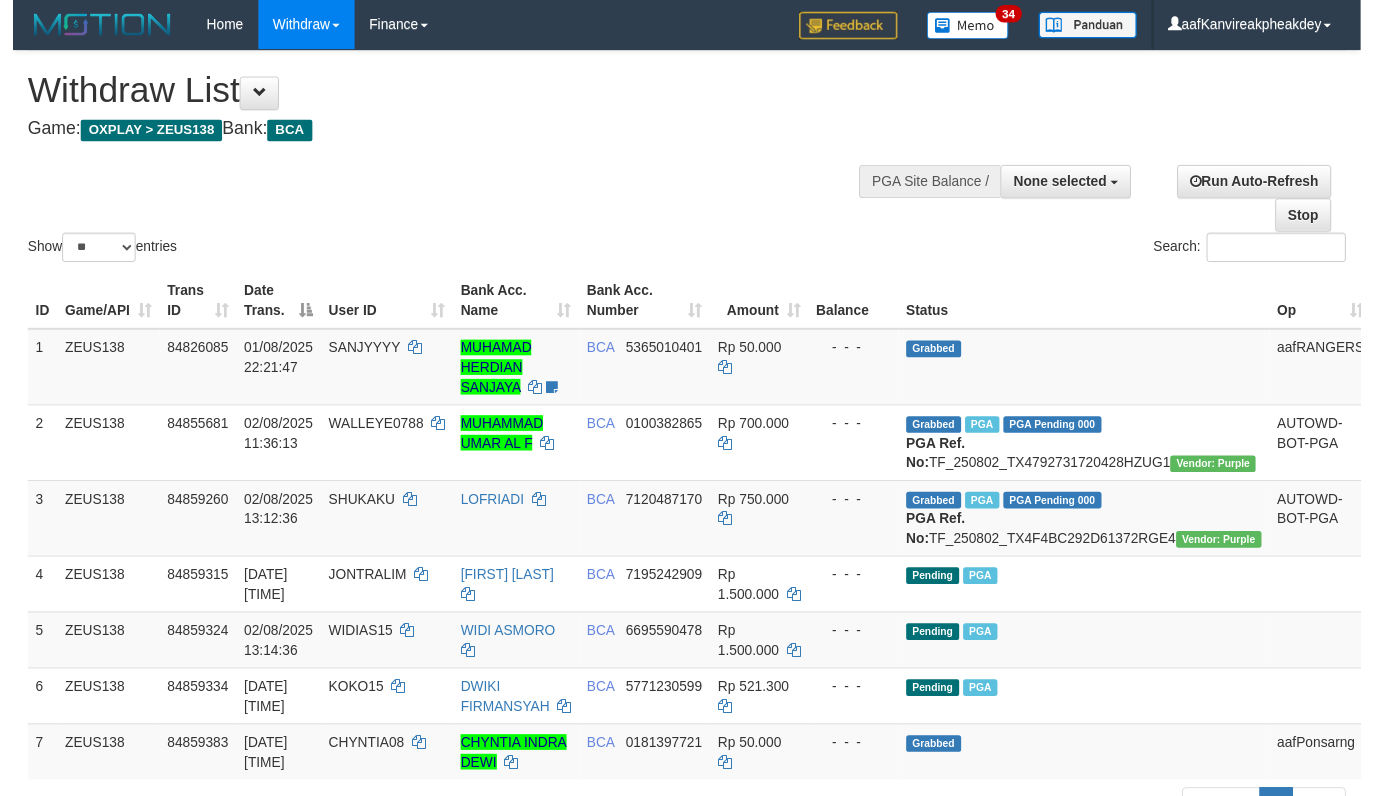 scroll, scrollTop: 465, scrollLeft: 0, axis: vertical 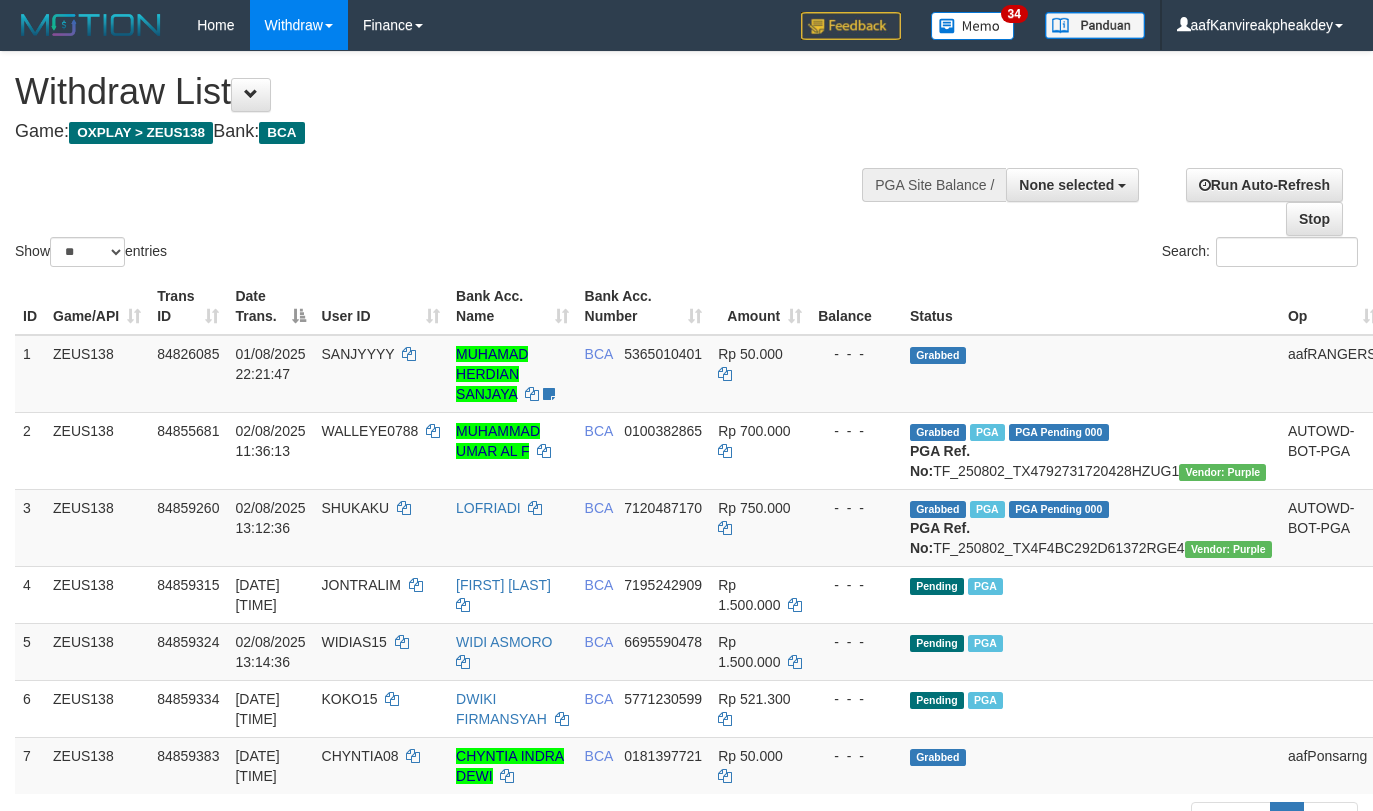 select 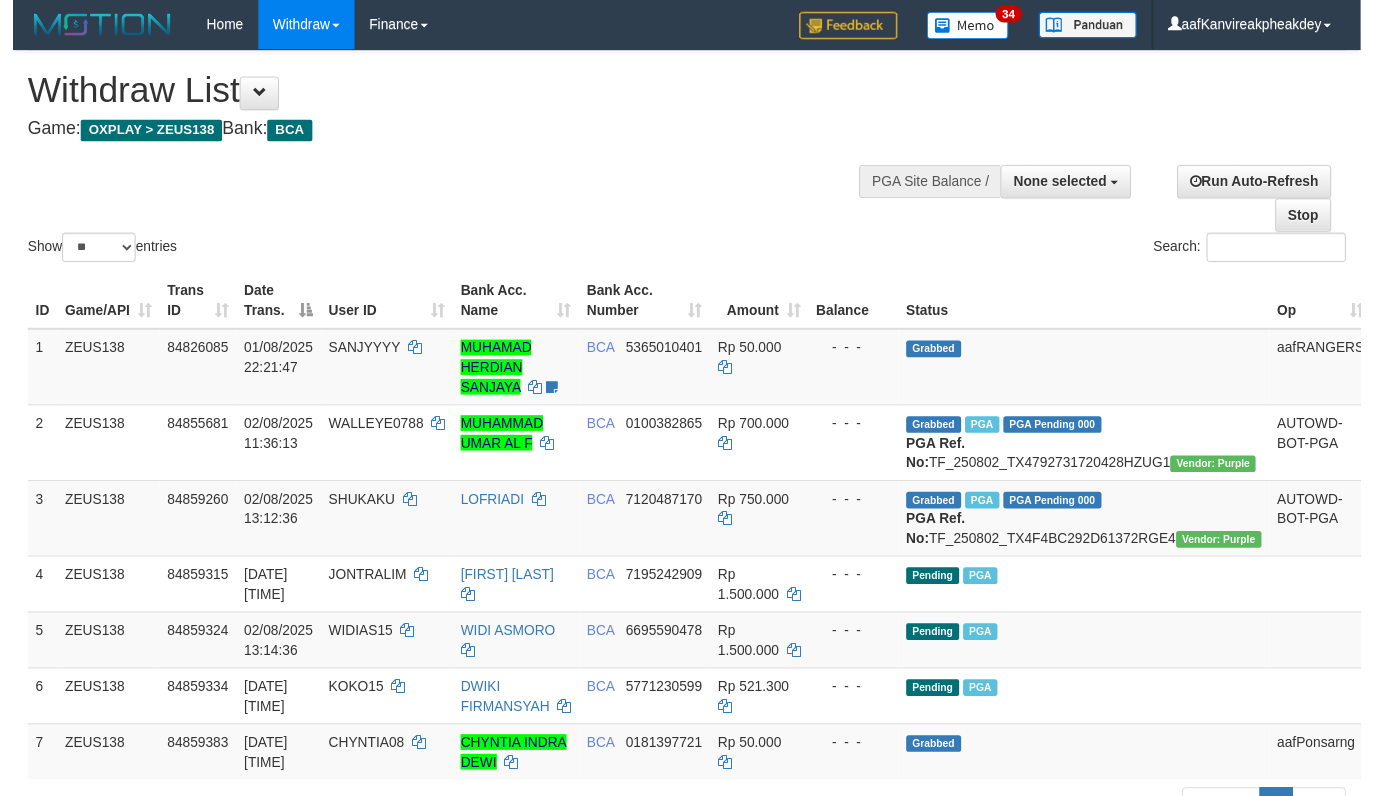 scroll, scrollTop: 465, scrollLeft: 0, axis: vertical 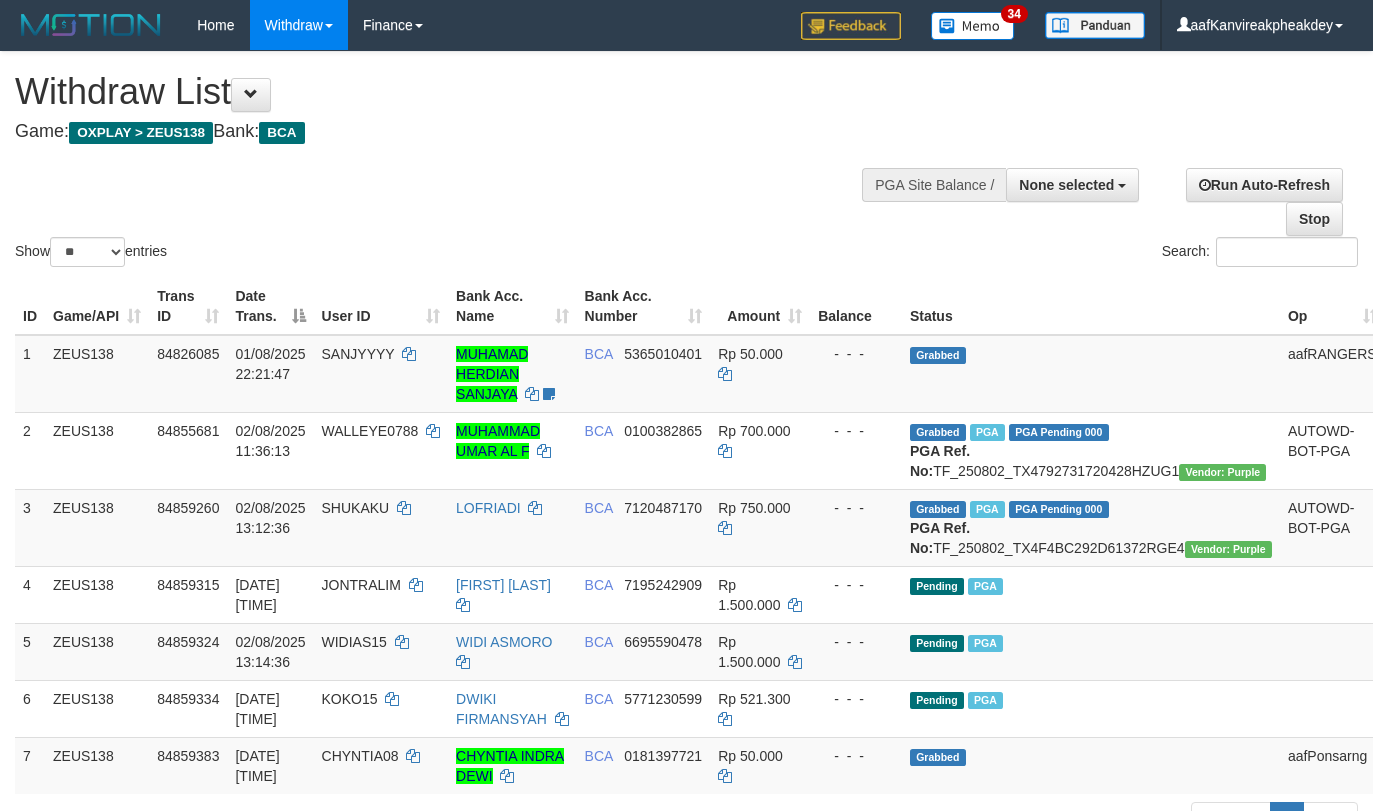 select 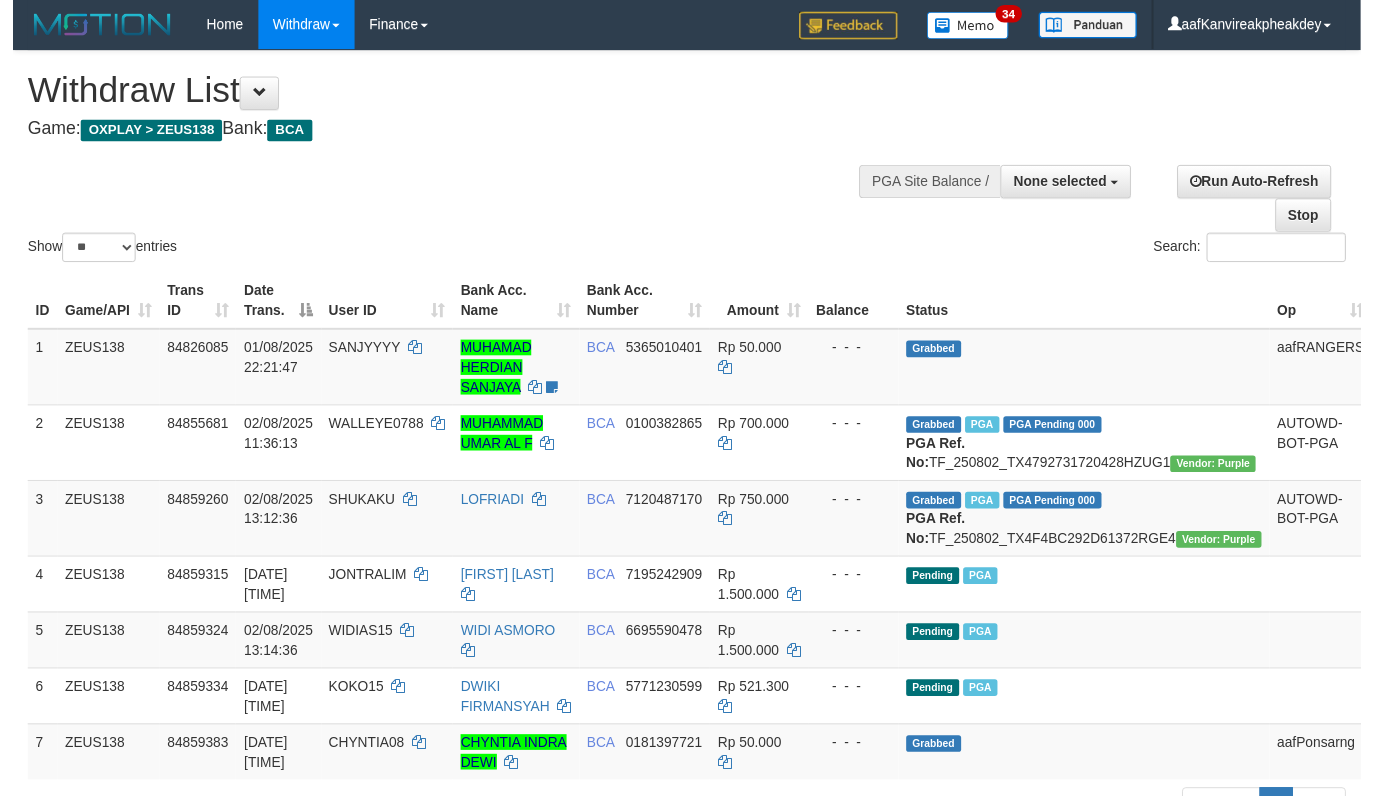 scroll, scrollTop: 465, scrollLeft: 0, axis: vertical 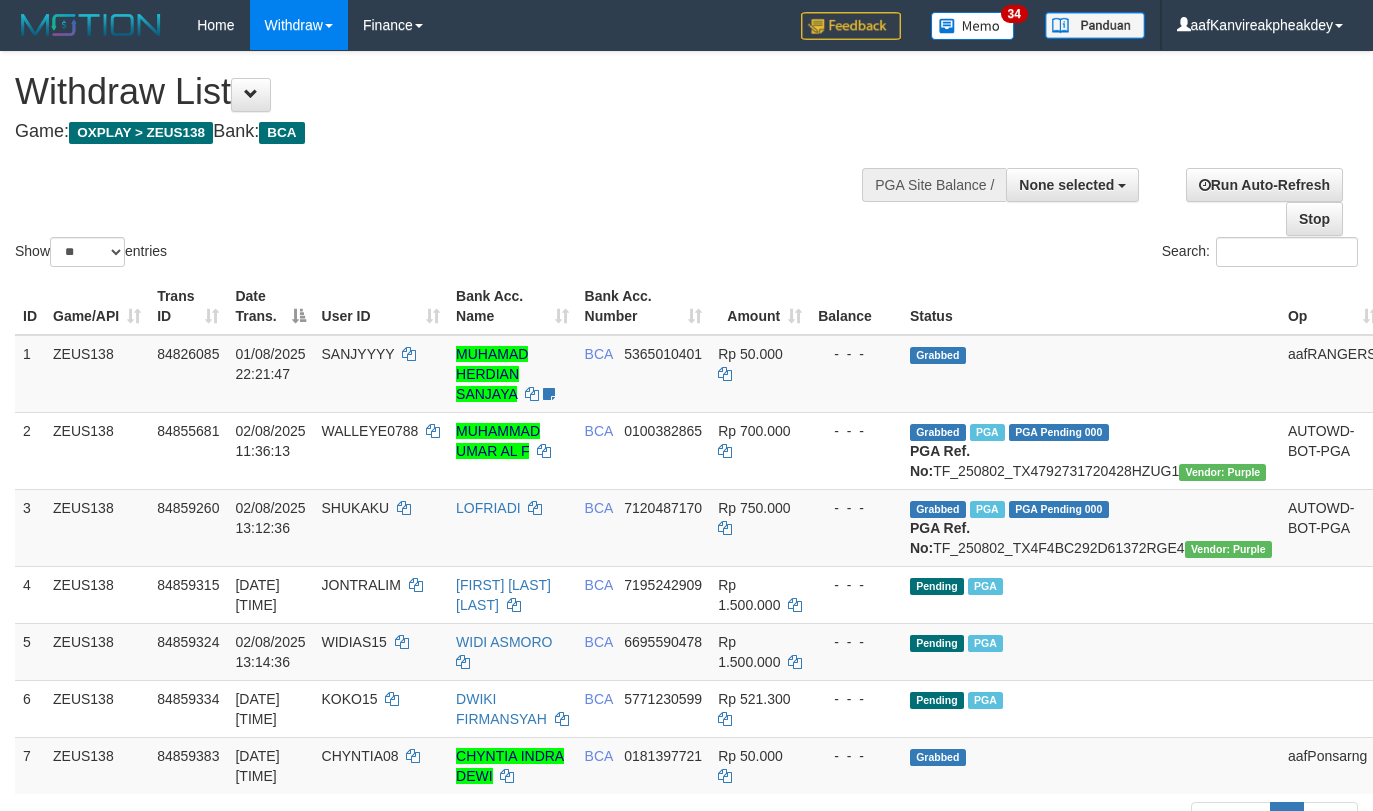 select 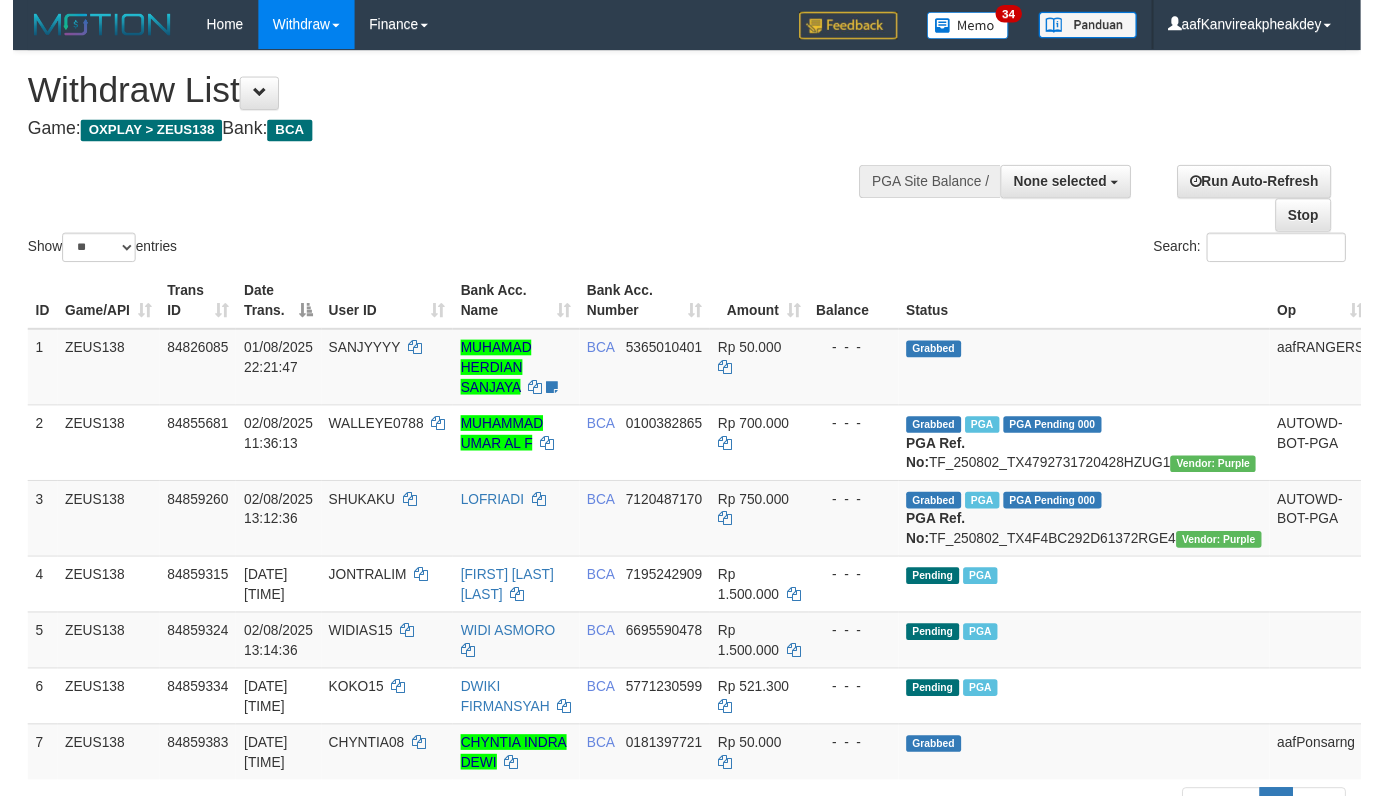 scroll, scrollTop: 465, scrollLeft: 0, axis: vertical 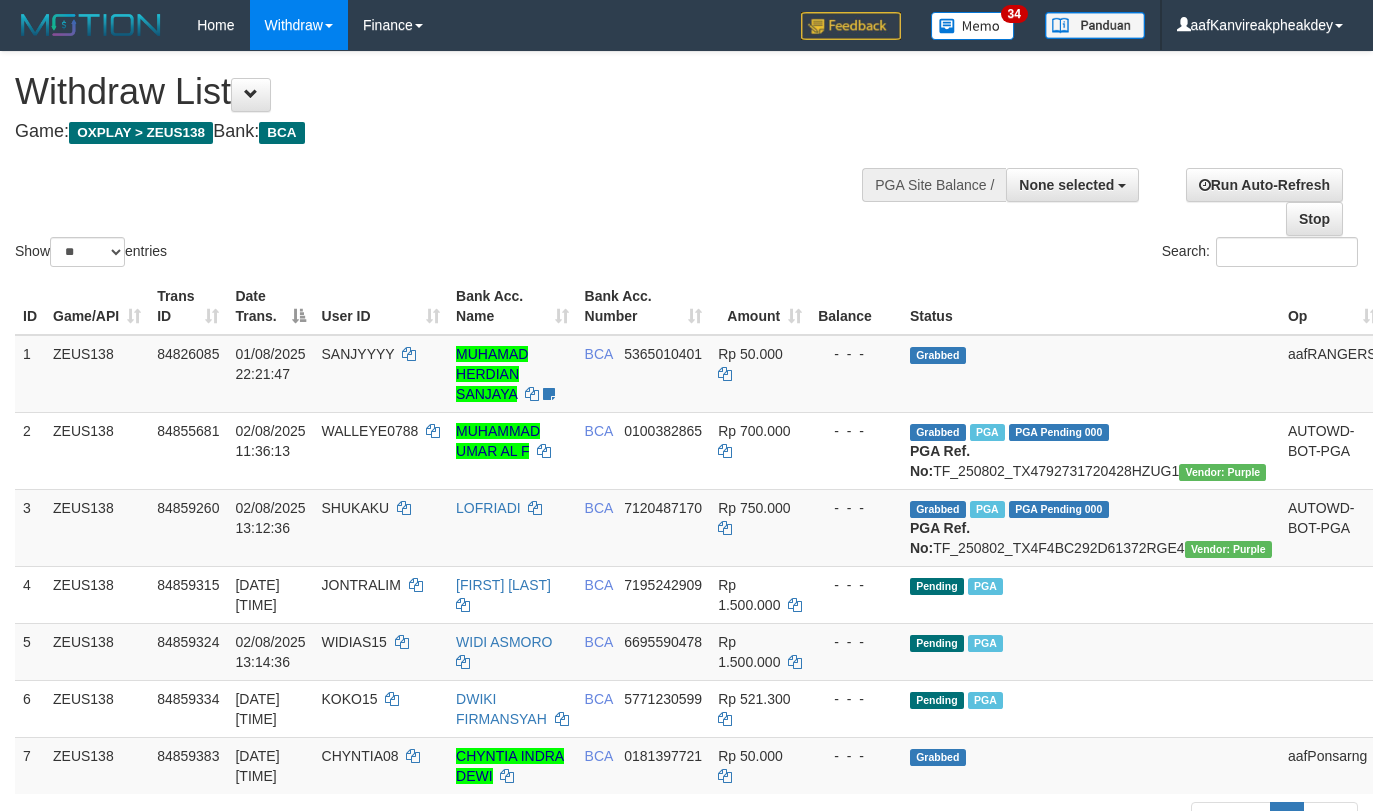 select 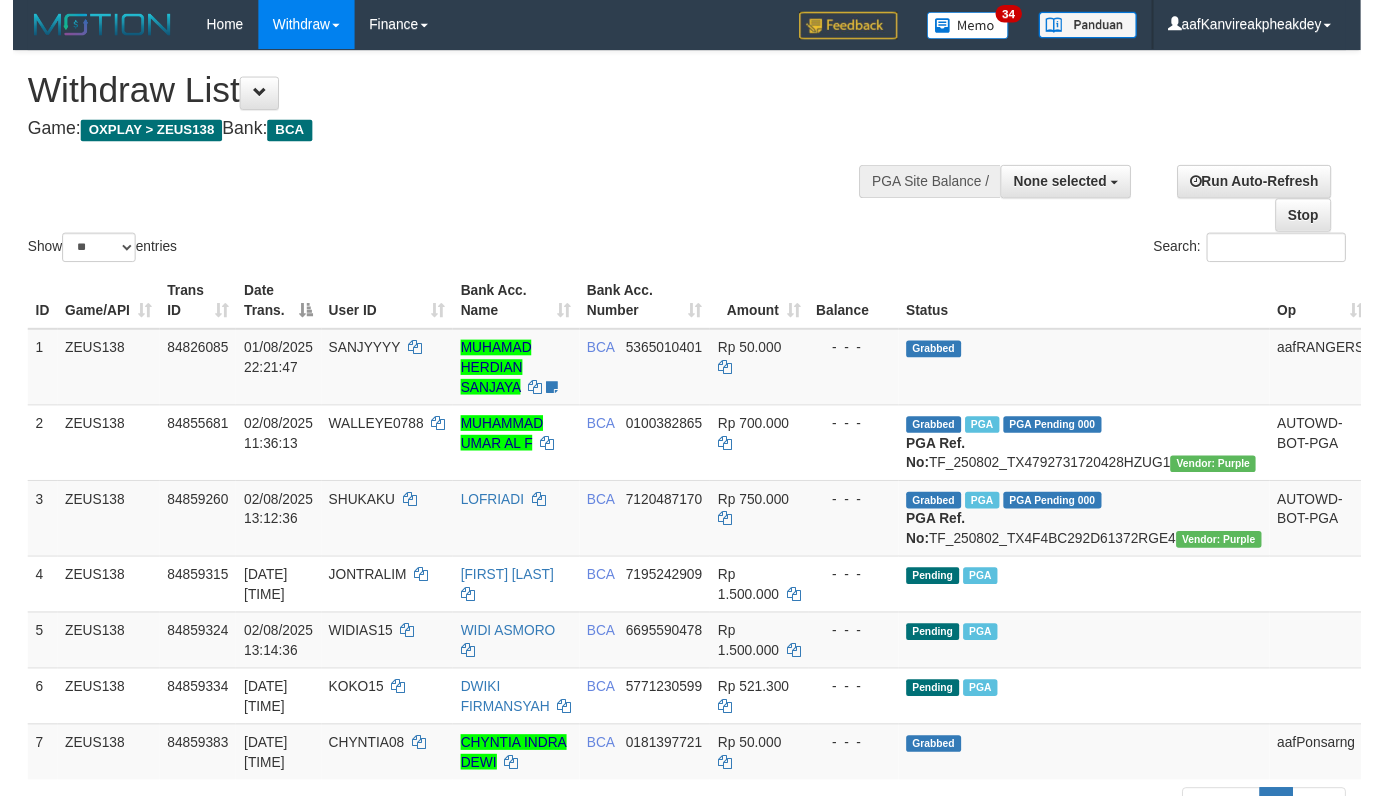scroll, scrollTop: 465, scrollLeft: 0, axis: vertical 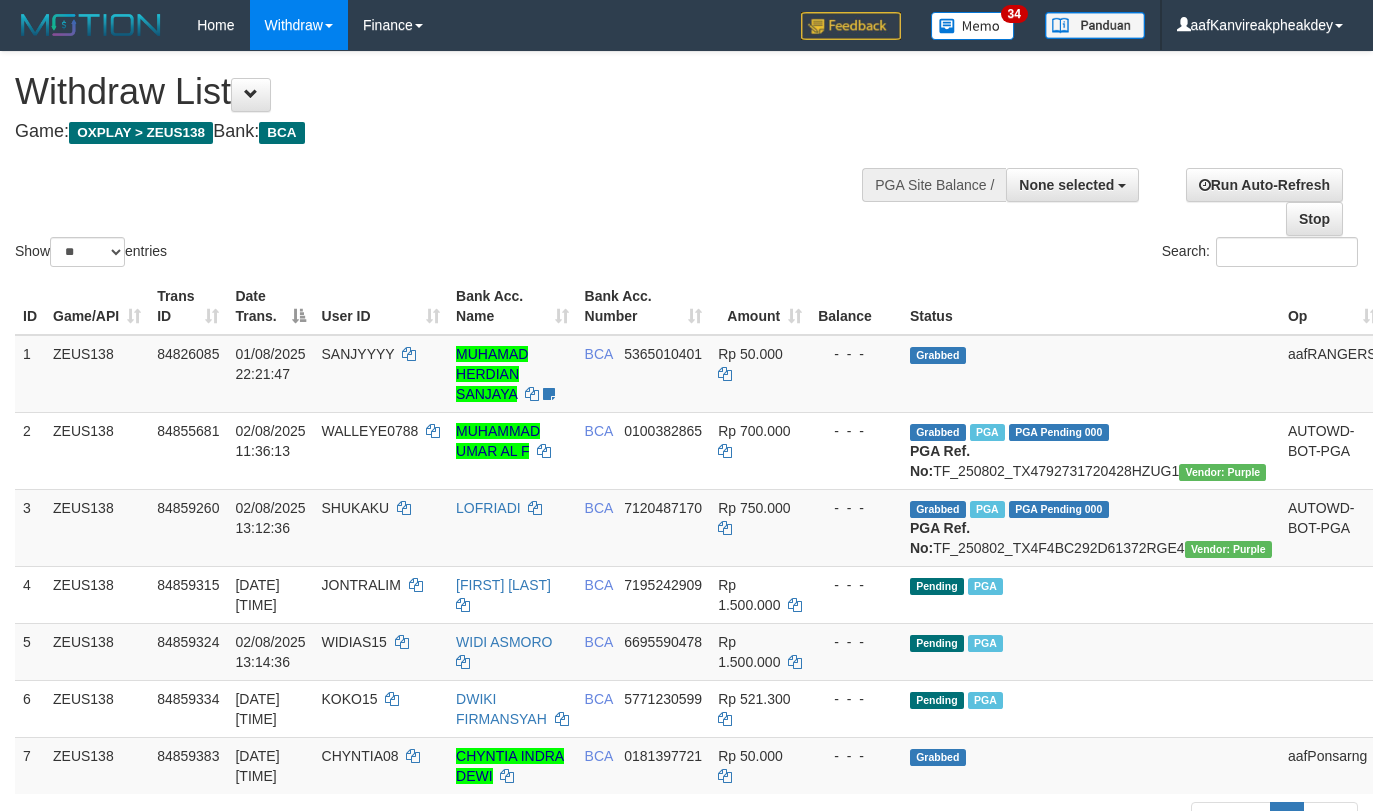 select 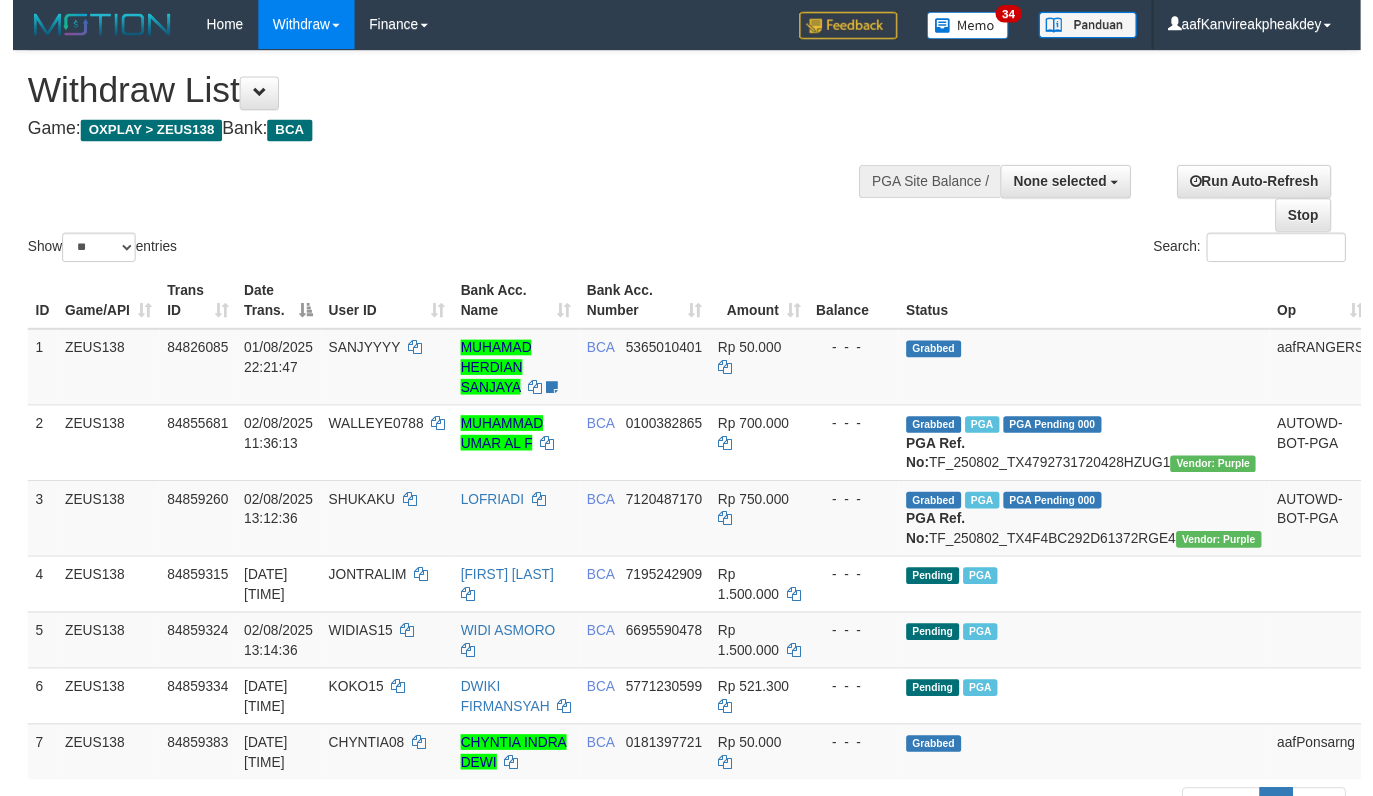 scroll, scrollTop: 465, scrollLeft: 0, axis: vertical 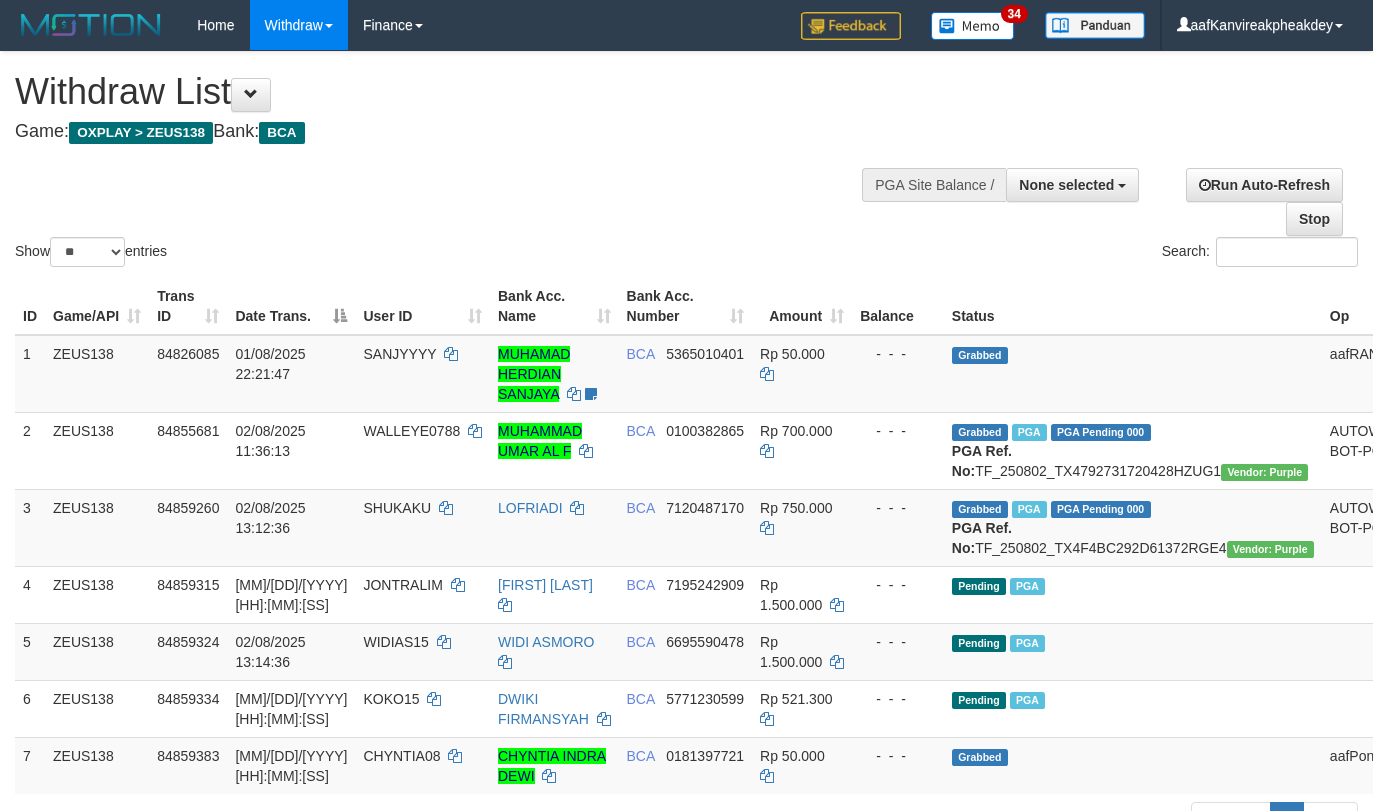 select 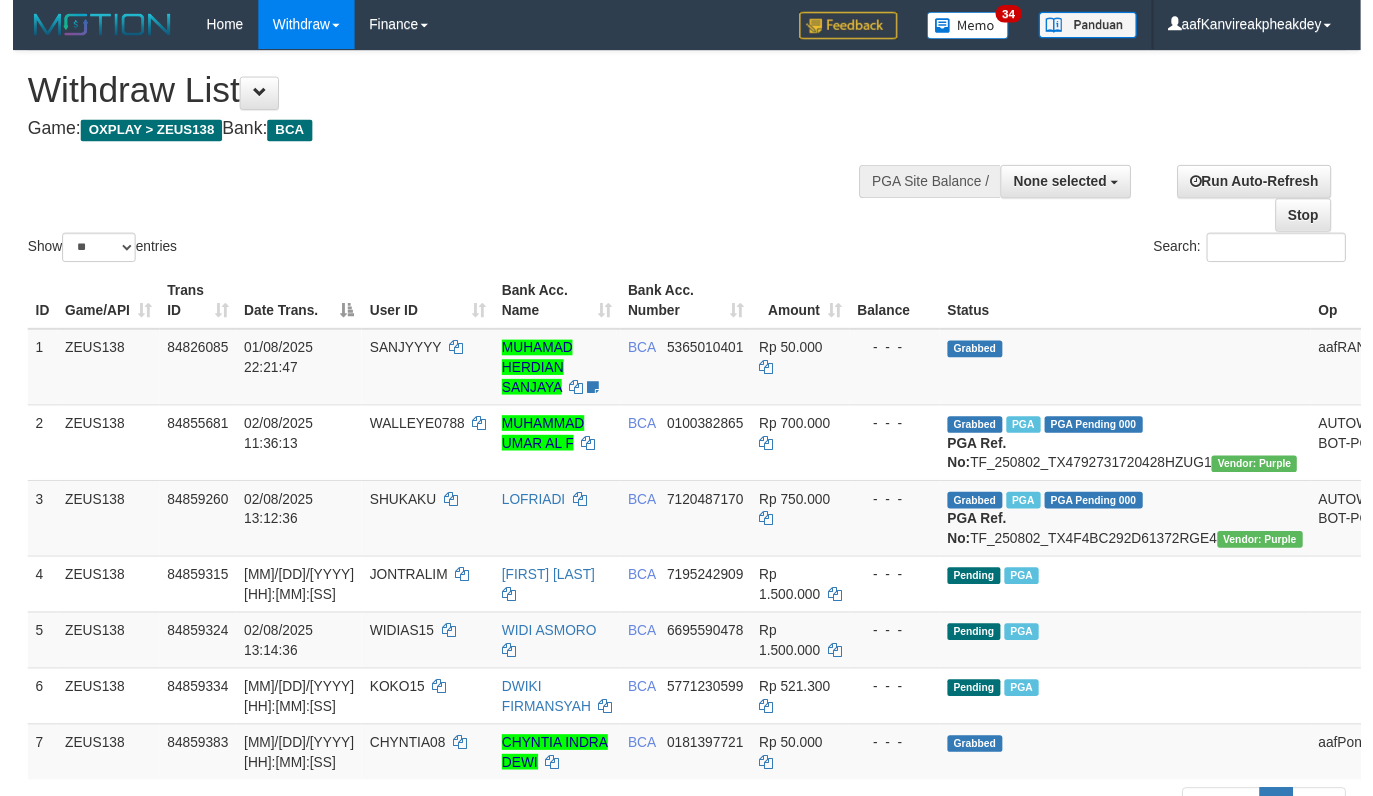 scroll, scrollTop: 465, scrollLeft: 0, axis: vertical 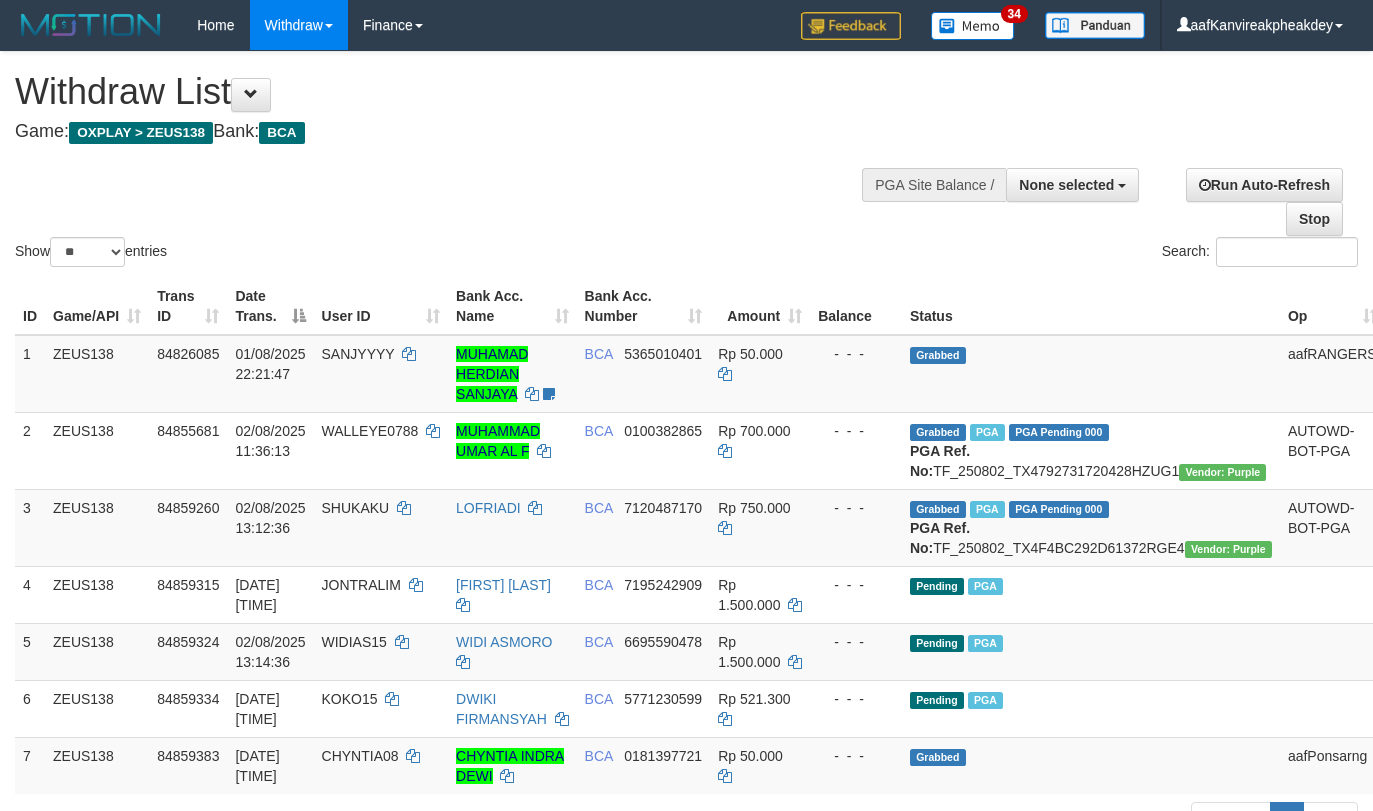 select 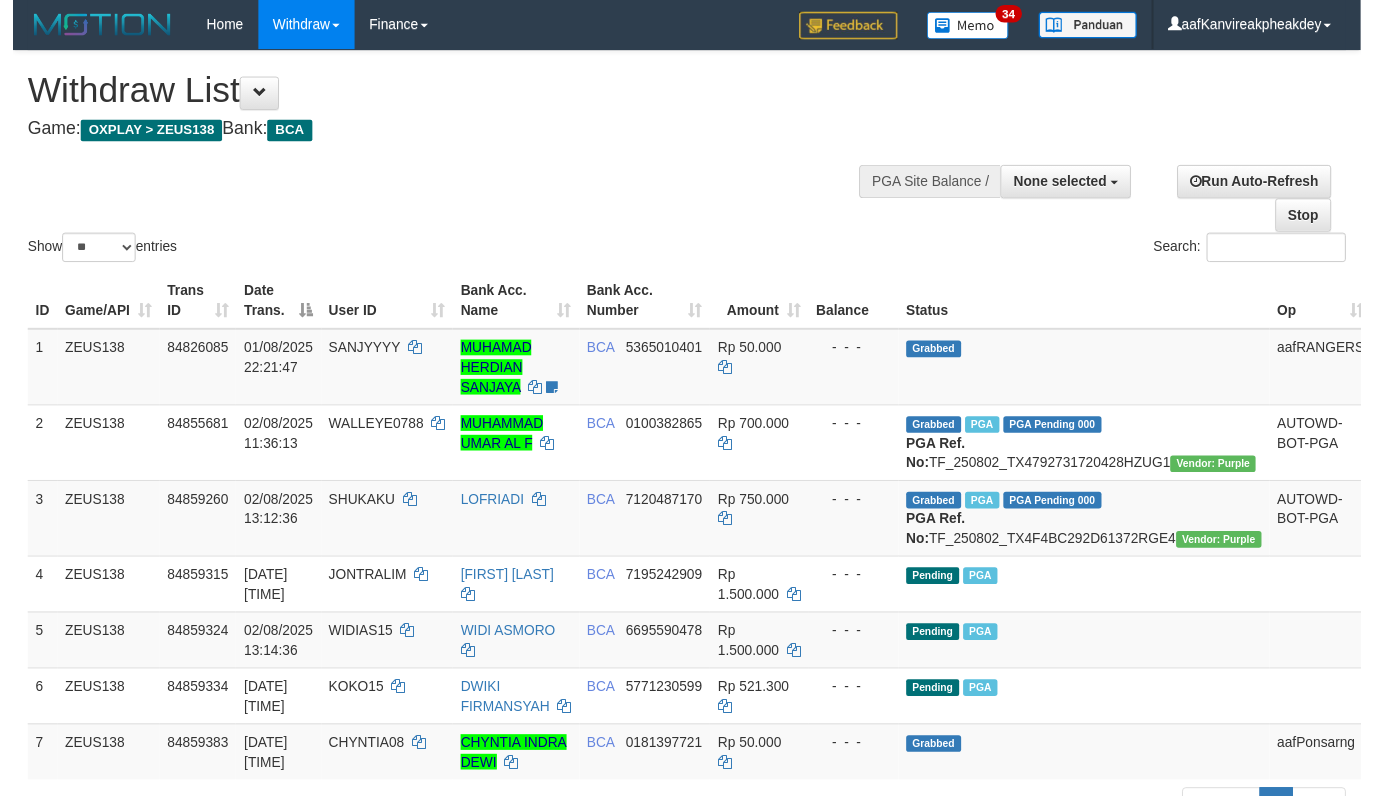 scroll, scrollTop: 465, scrollLeft: 0, axis: vertical 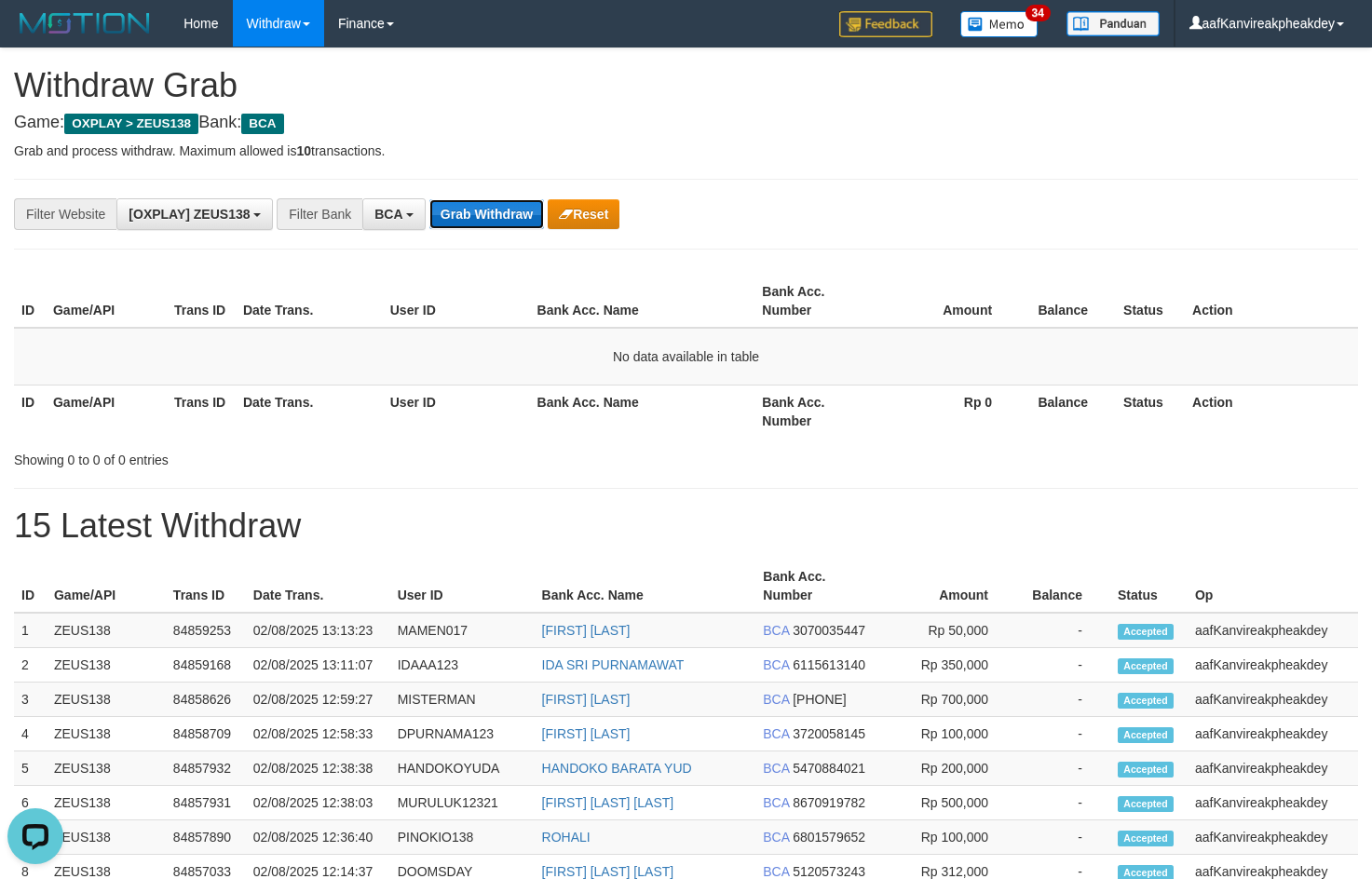 click on "Grab Withdraw" at bounding box center [486, 214] 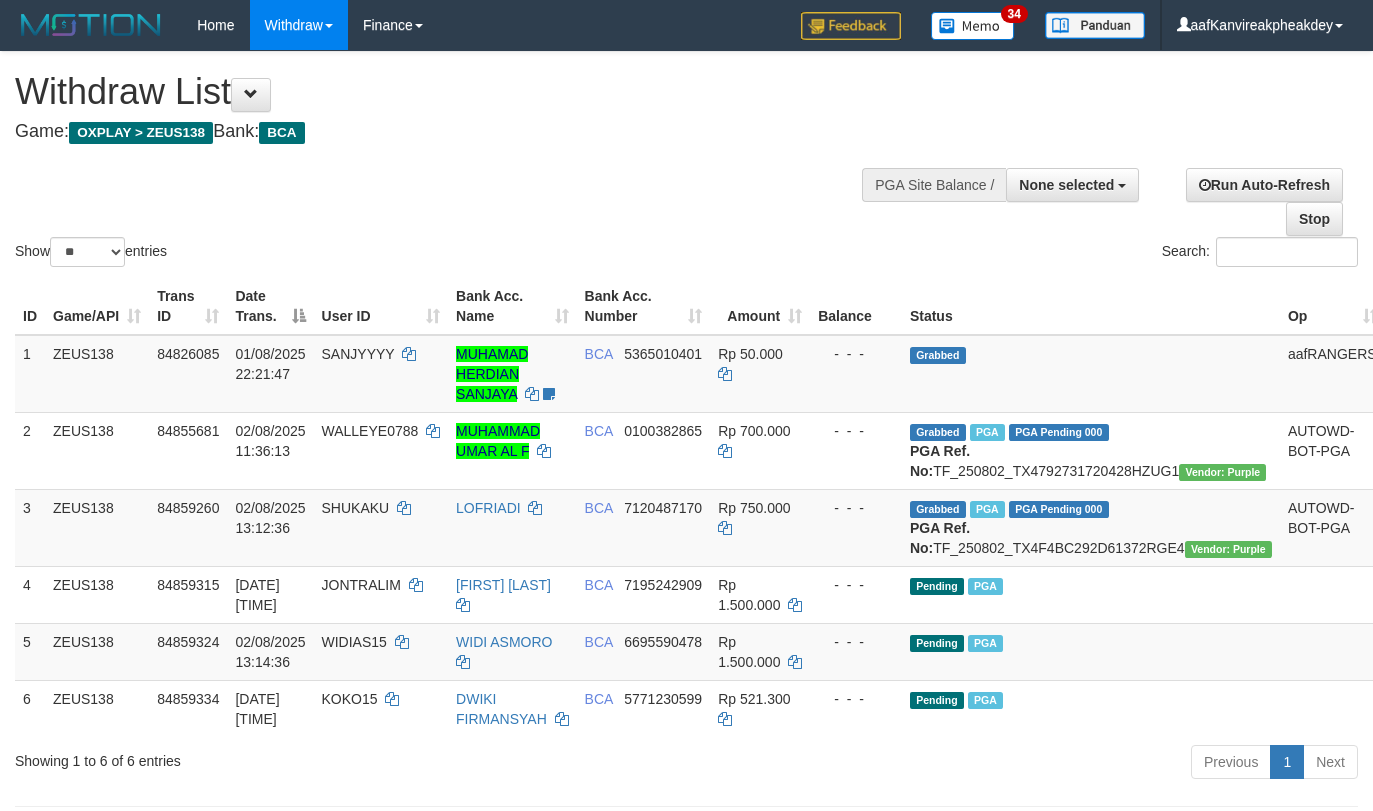 select 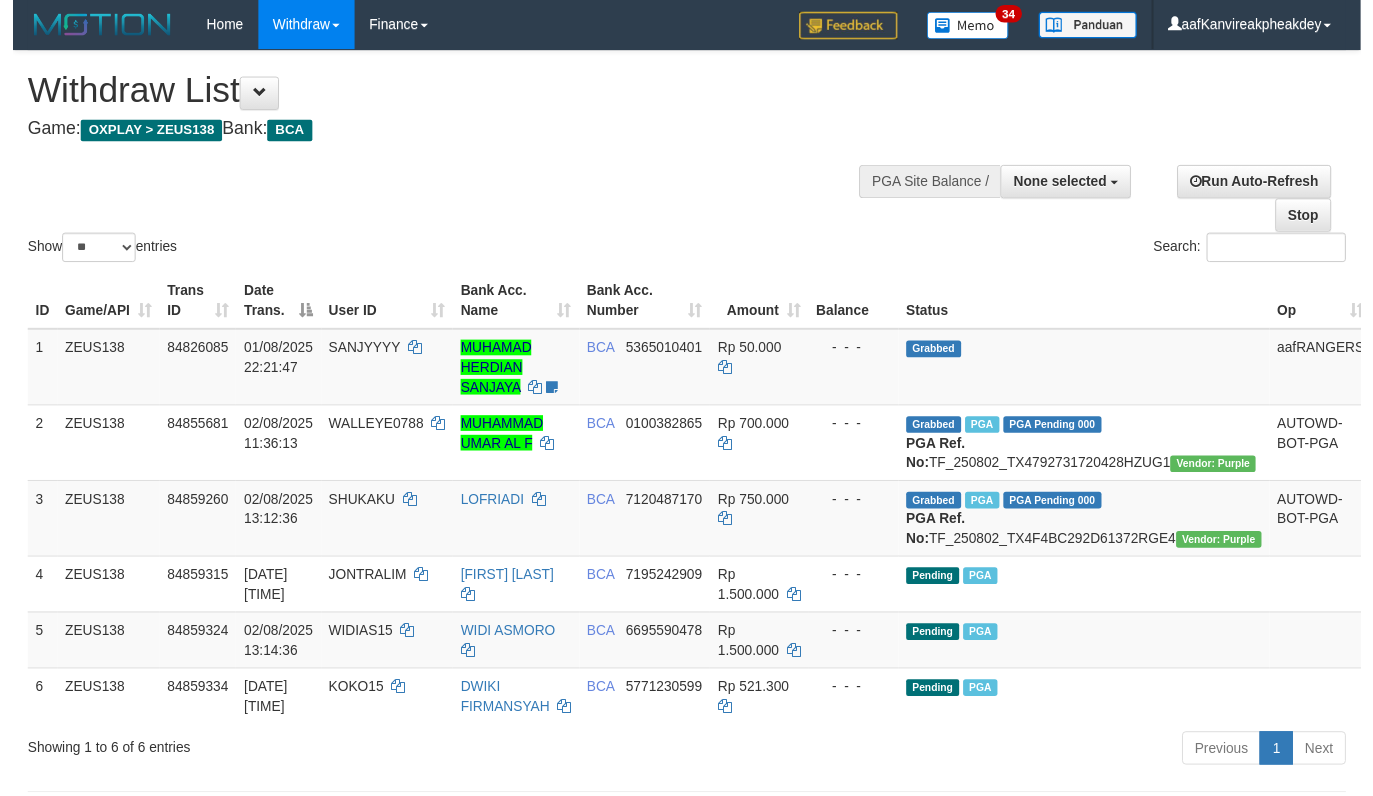 scroll, scrollTop: 465, scrollLeft: 0, axis: vertical 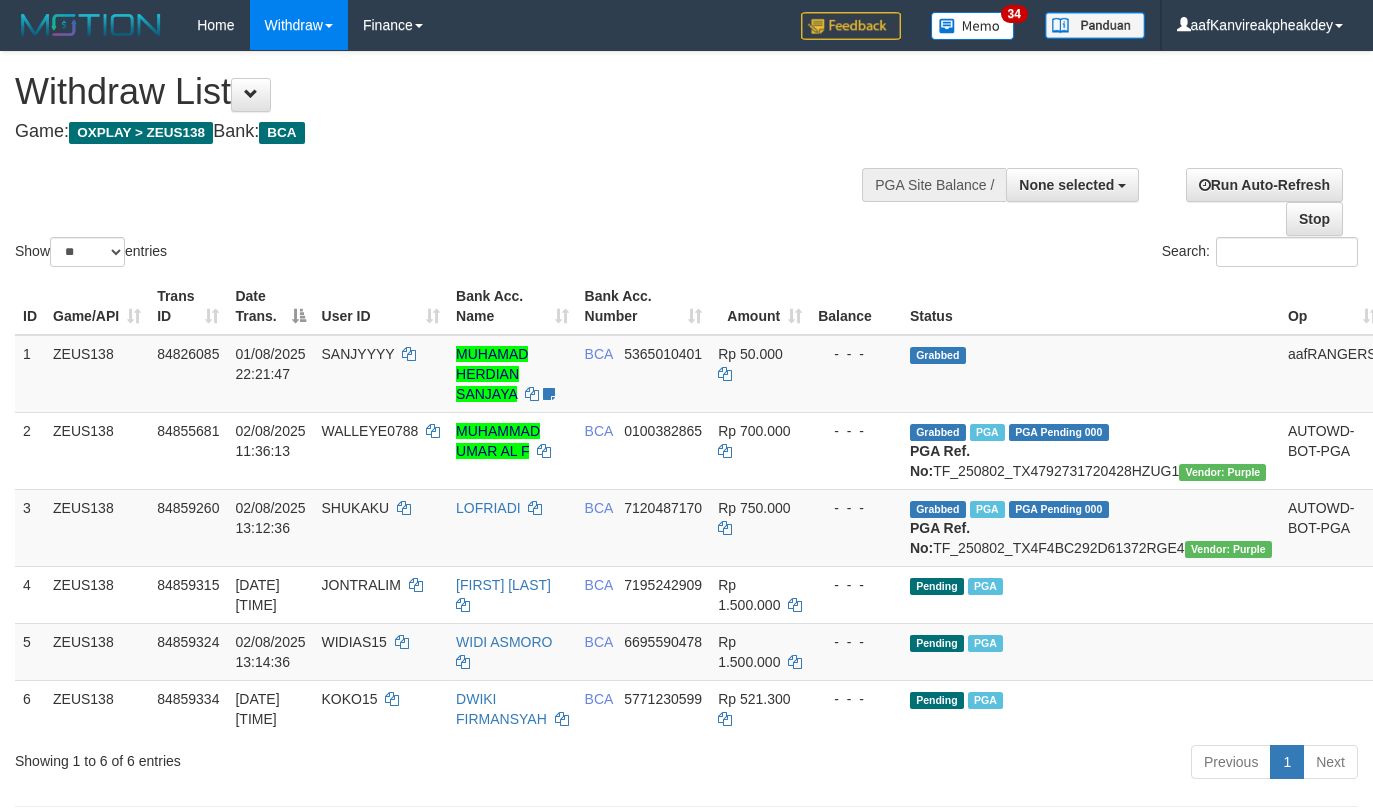 select 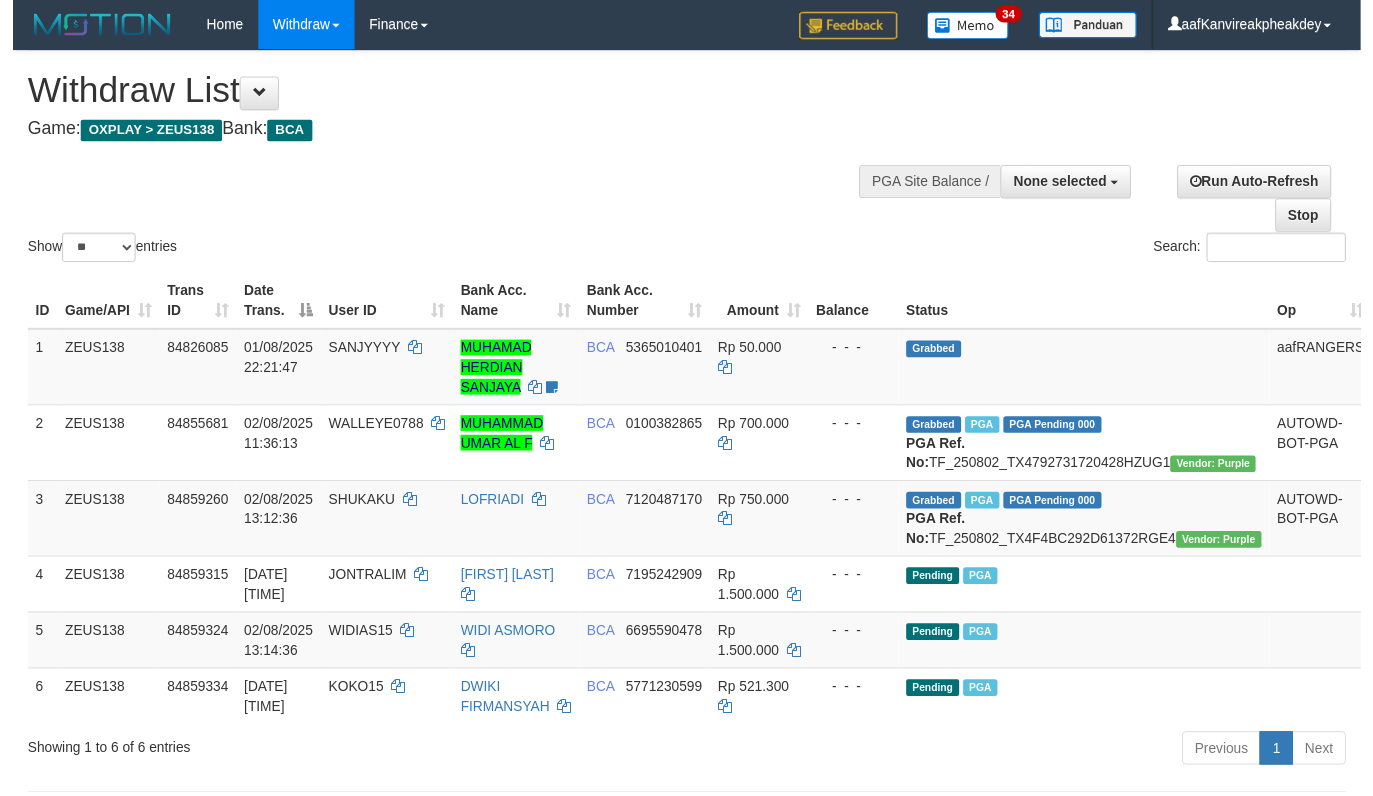 scroll, scrollTop: 465, scrollLeft: 0, axis: vertical 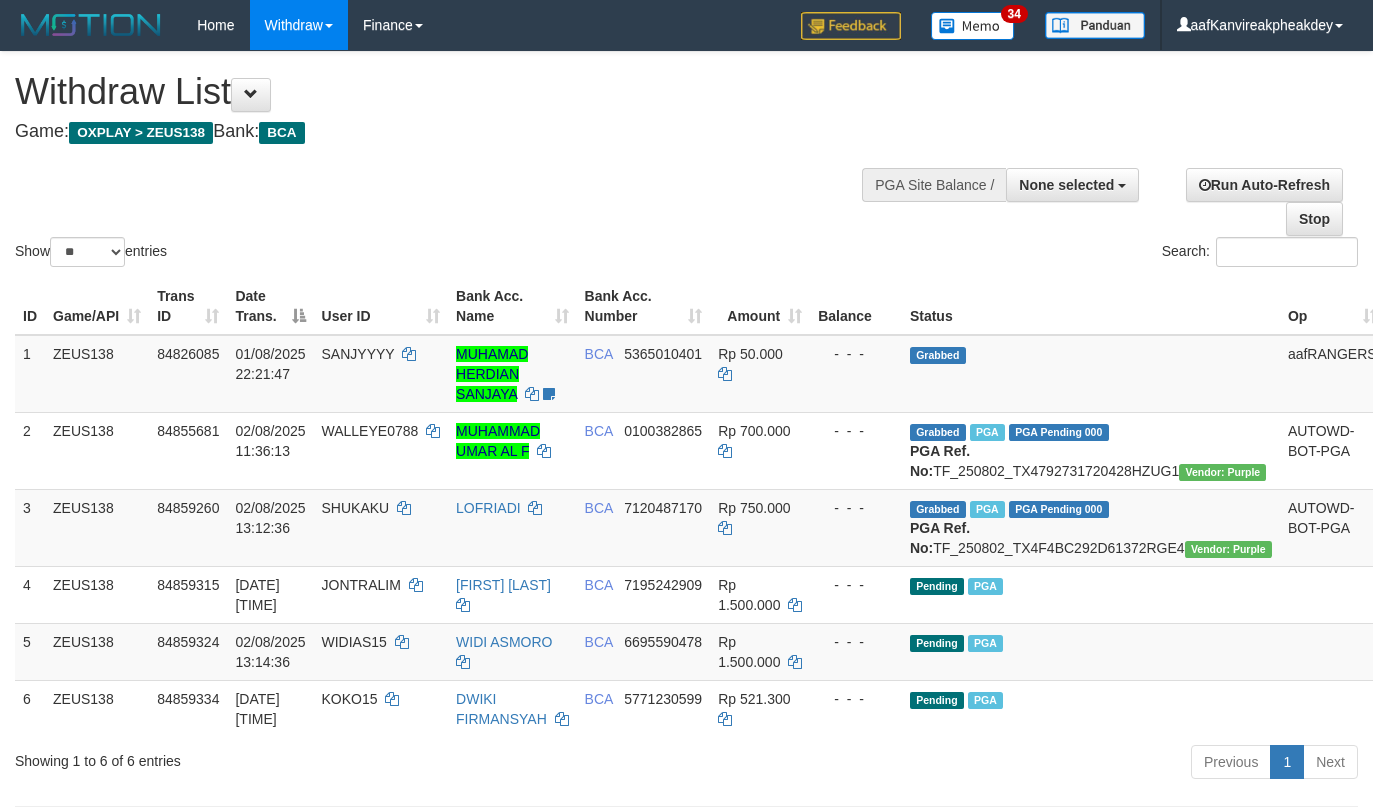 select 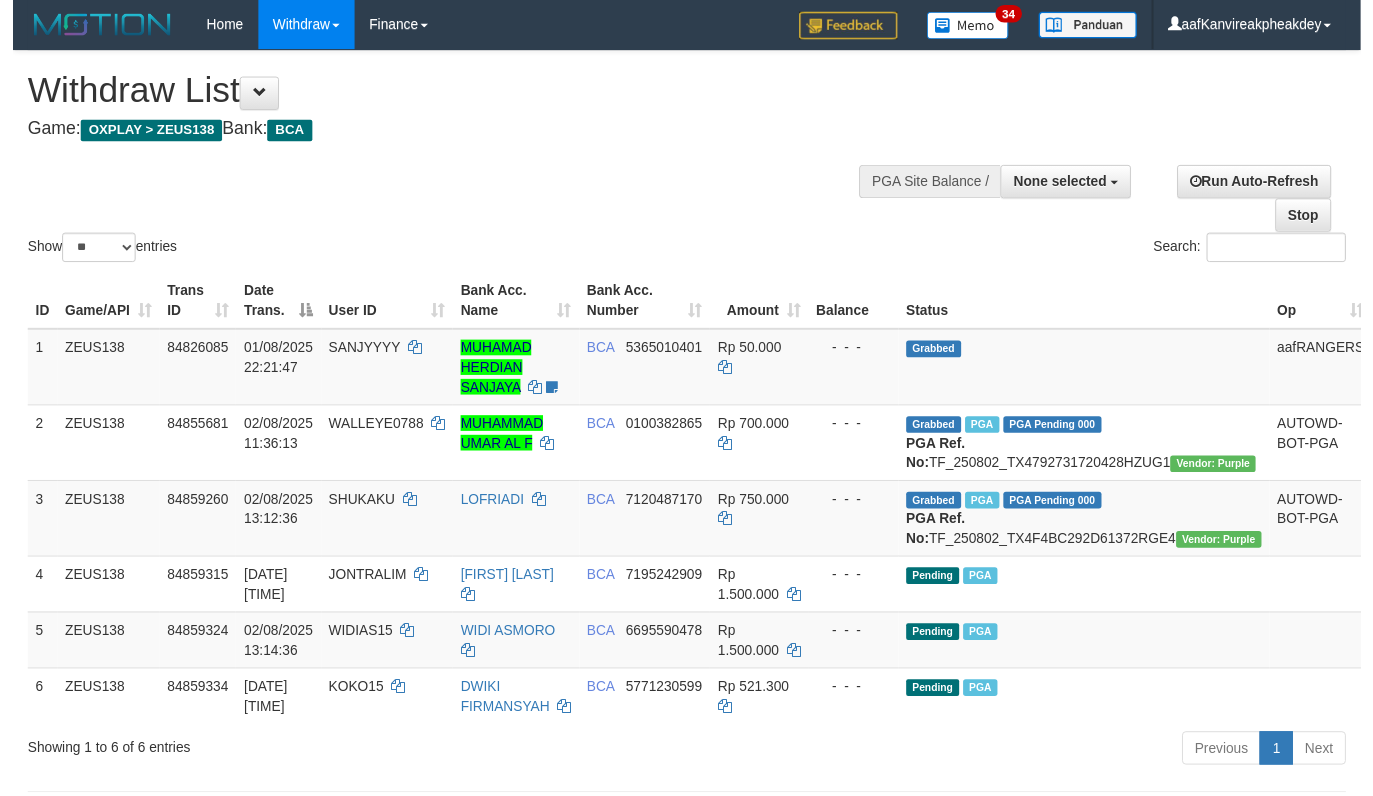 scroll, scrollTop: 465, scrollLeft: 0, axis: vertical 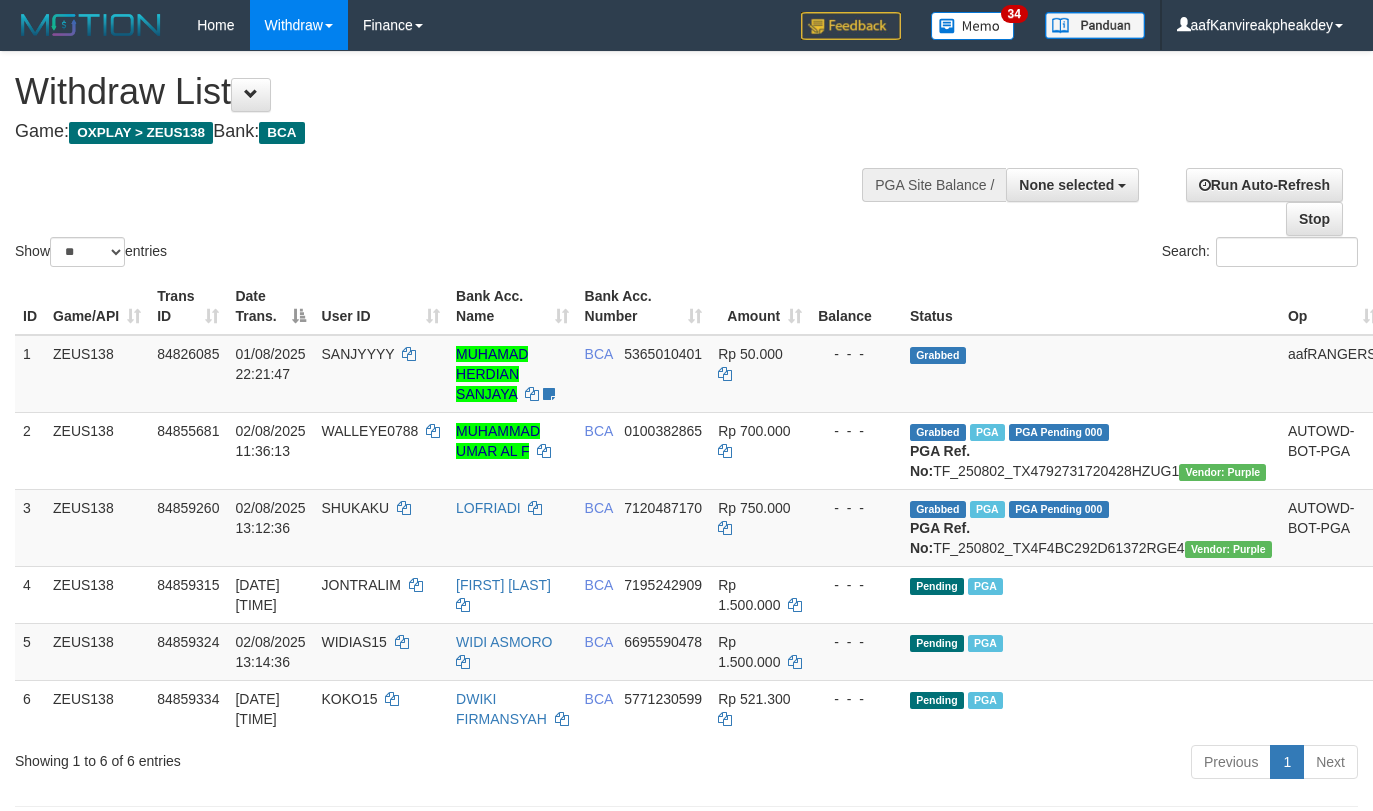 select 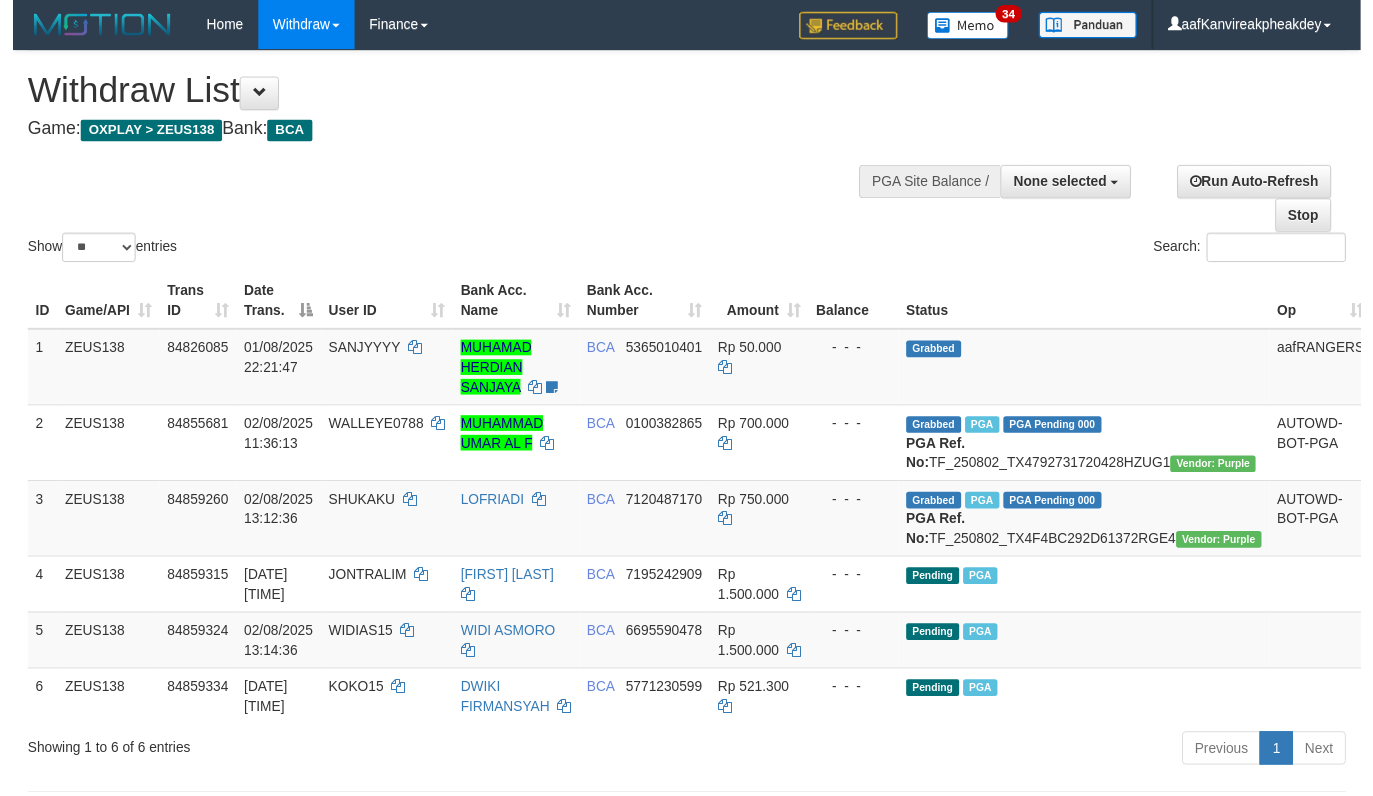 scroll, scrollTop: 285, scrollLeft: 0, axis: vertical 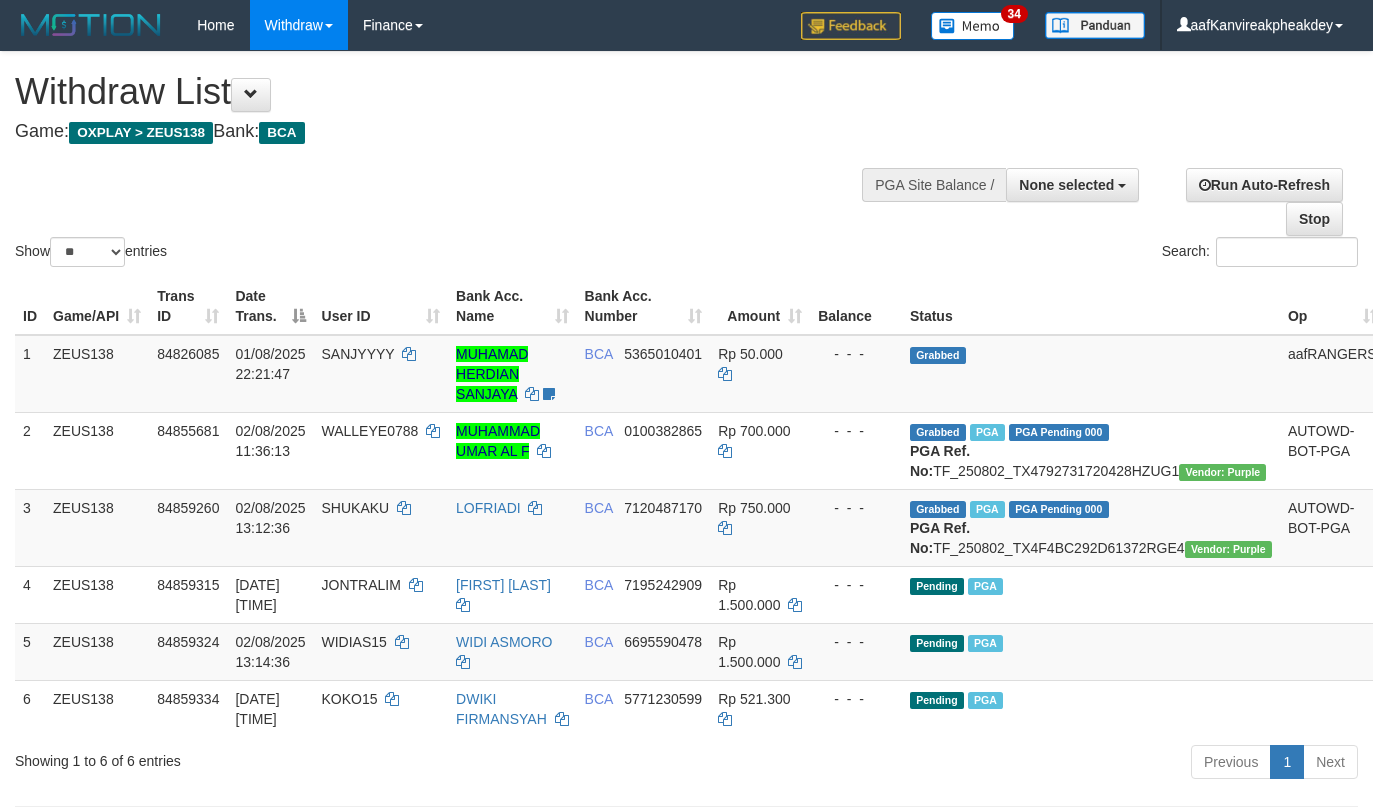select 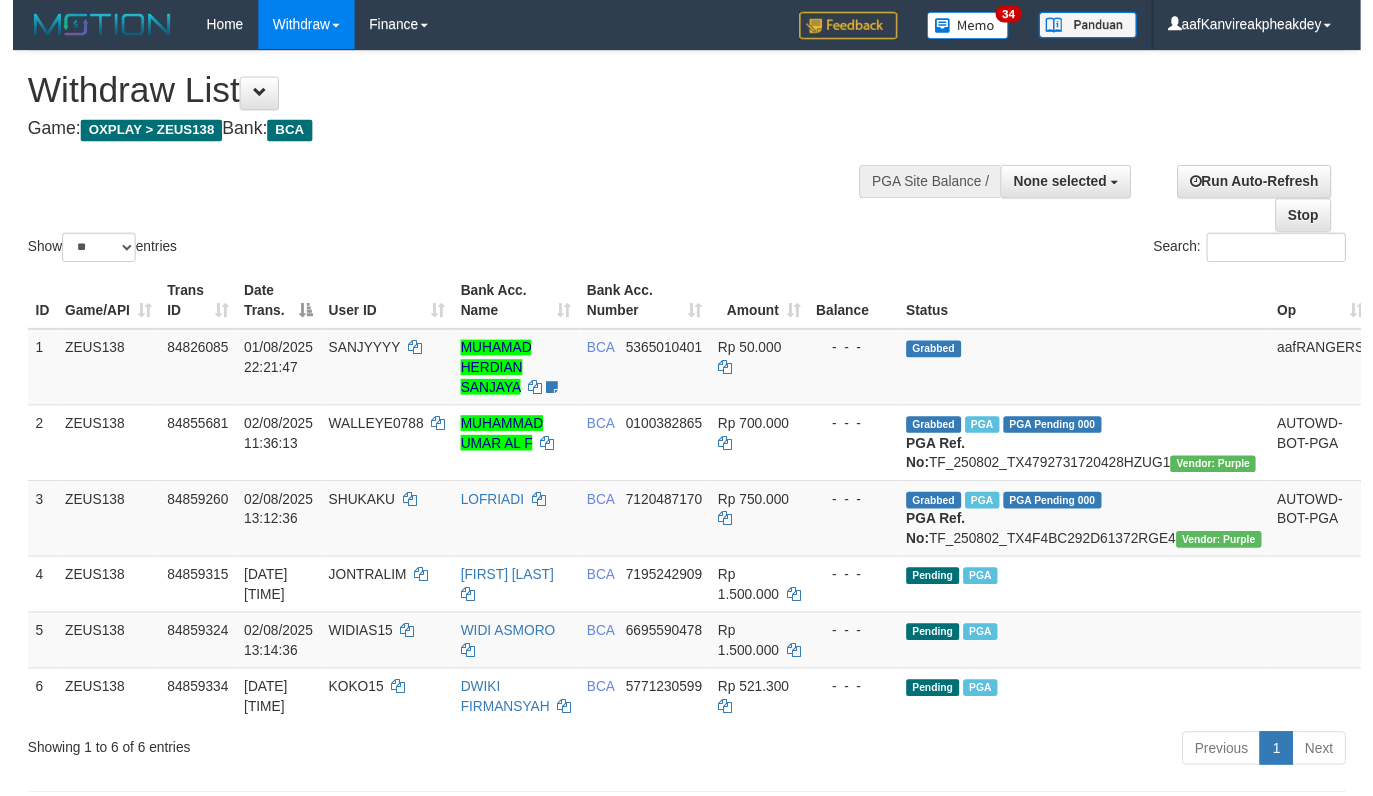 scroll, scrollTop: 900, scrollLeft: 0, axis: vertical 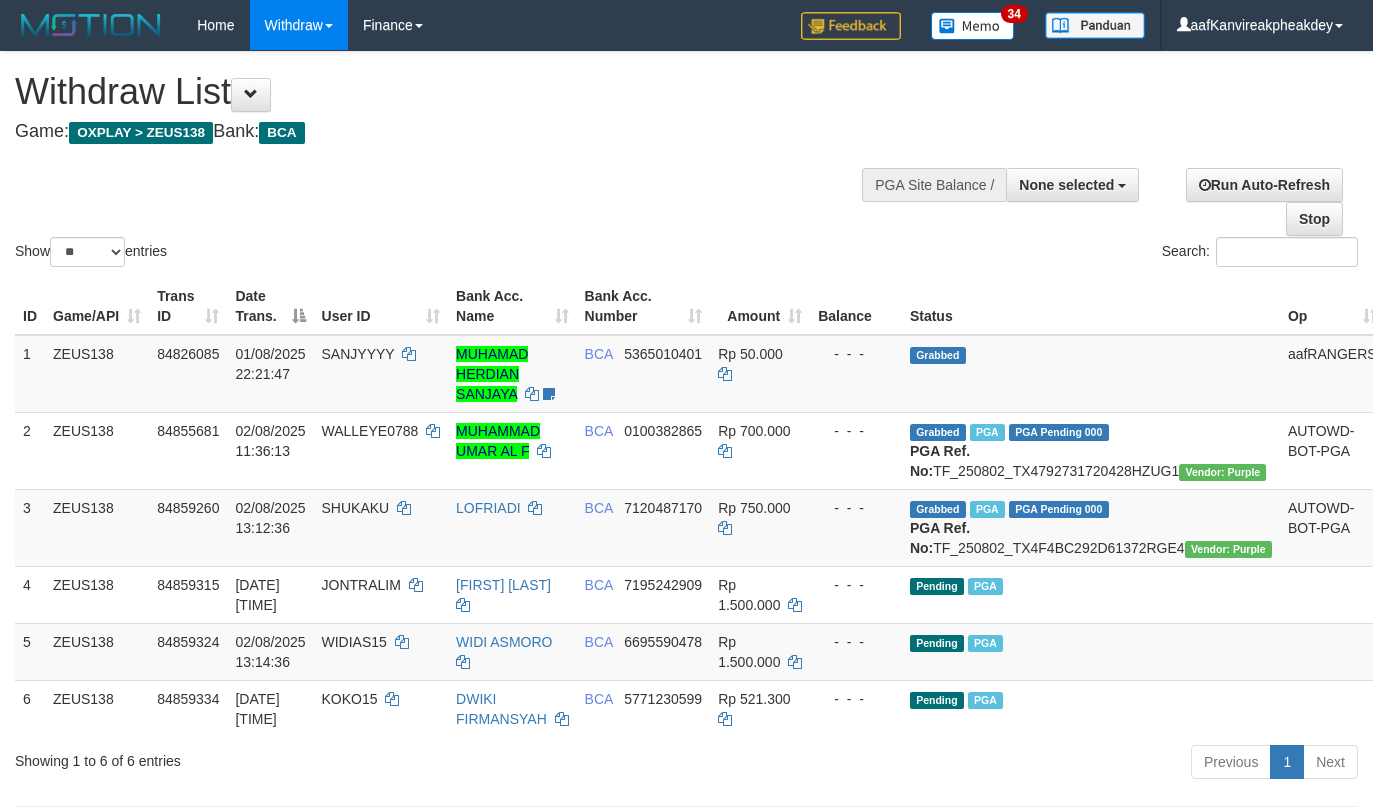 select 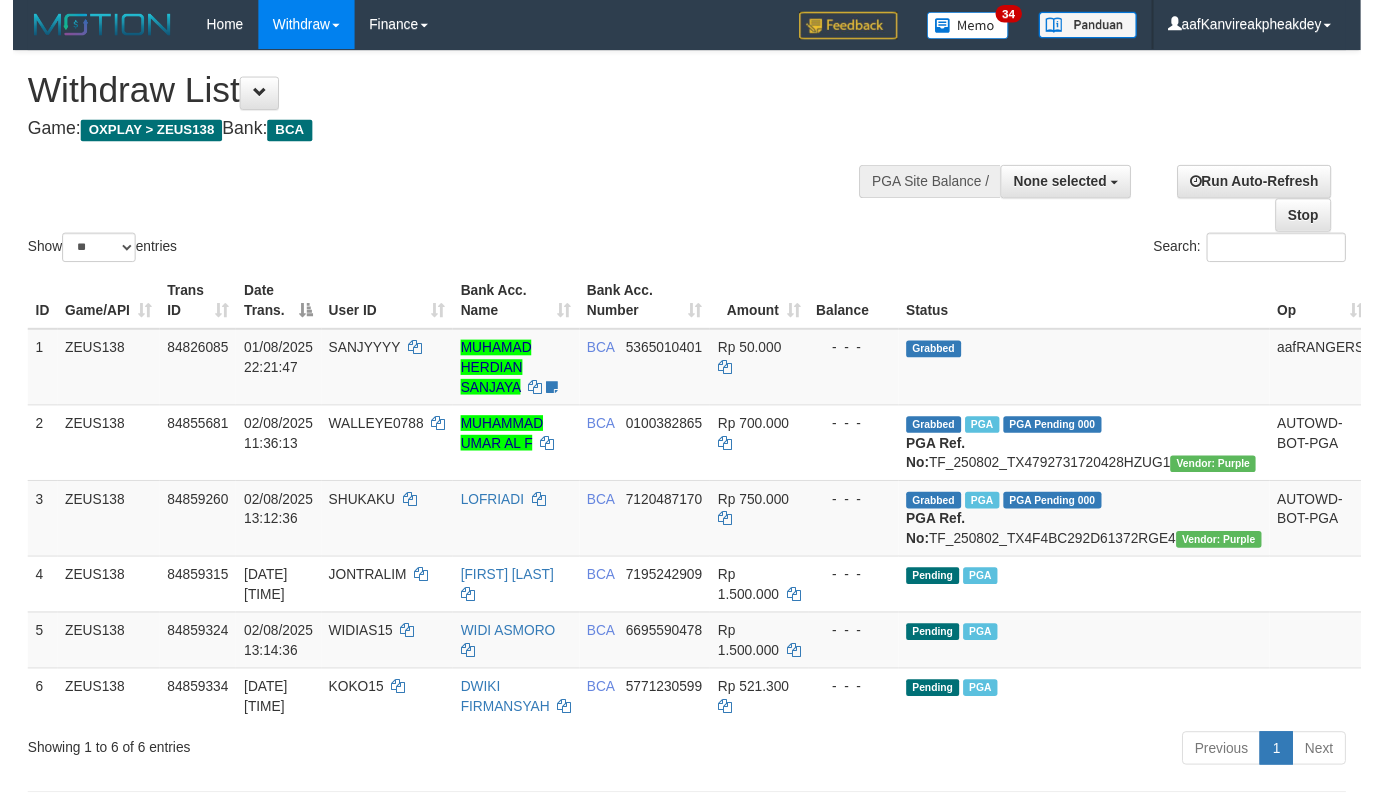 scroll, scrollTop: 900, scrollLeft: 0, axis: vertical 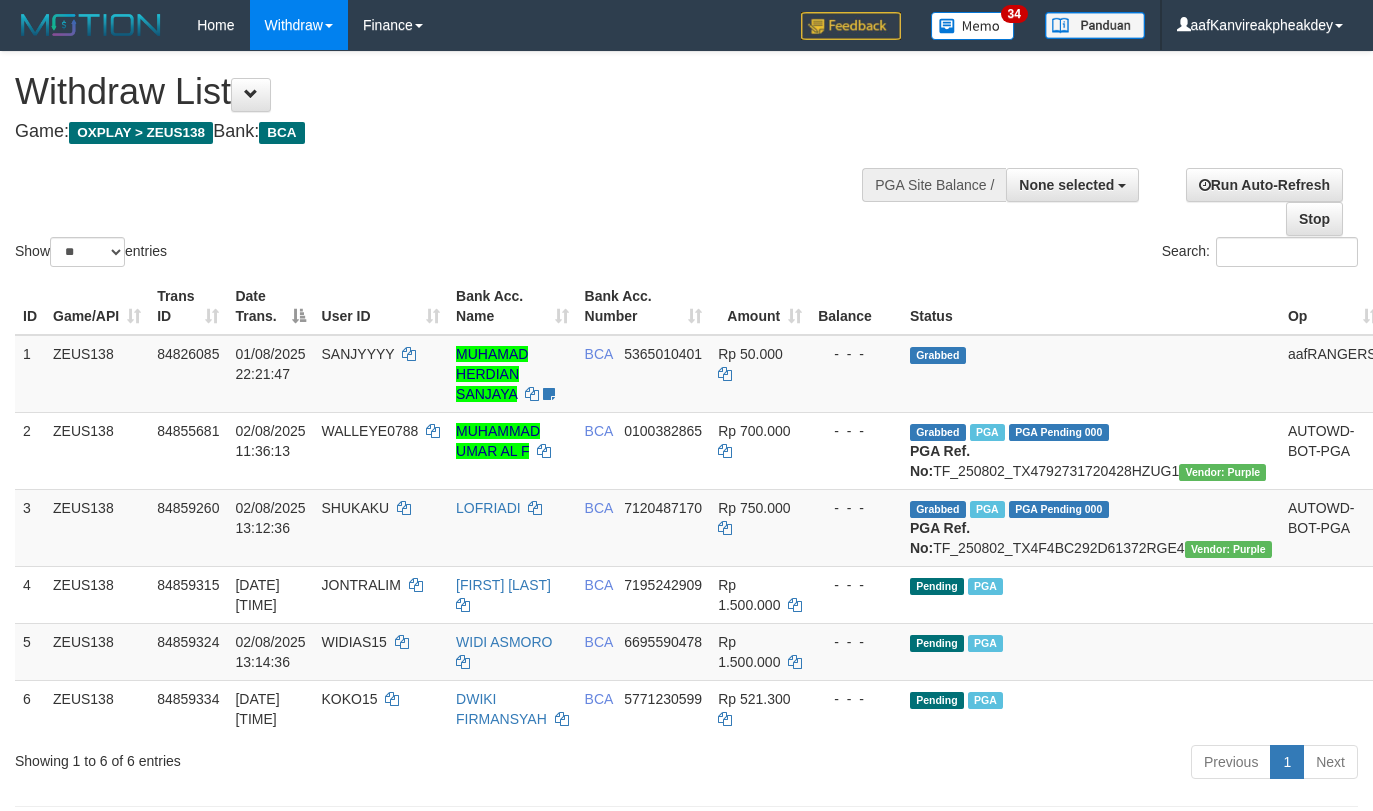 select 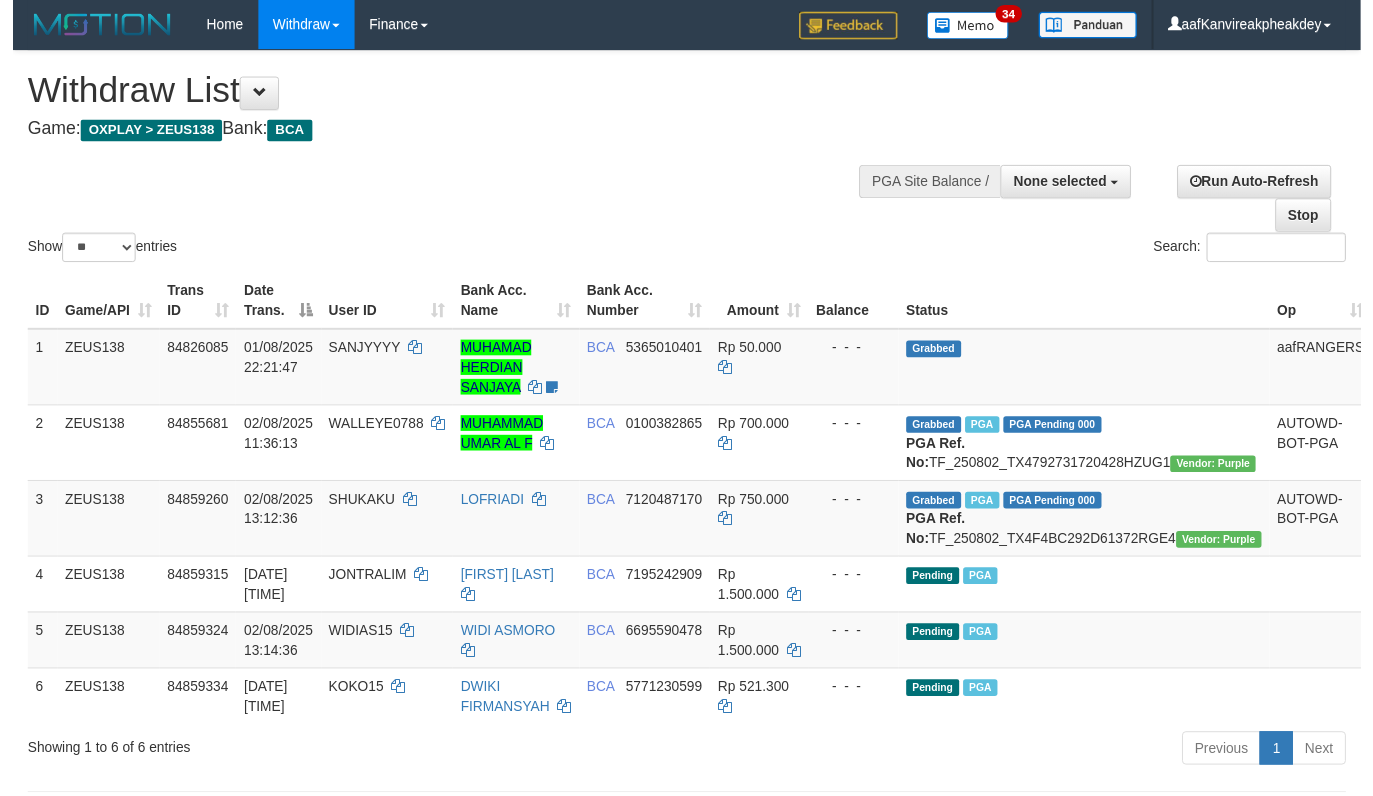 scroll, scrollTop: 900, scrollLeft: 0, axis: vertical 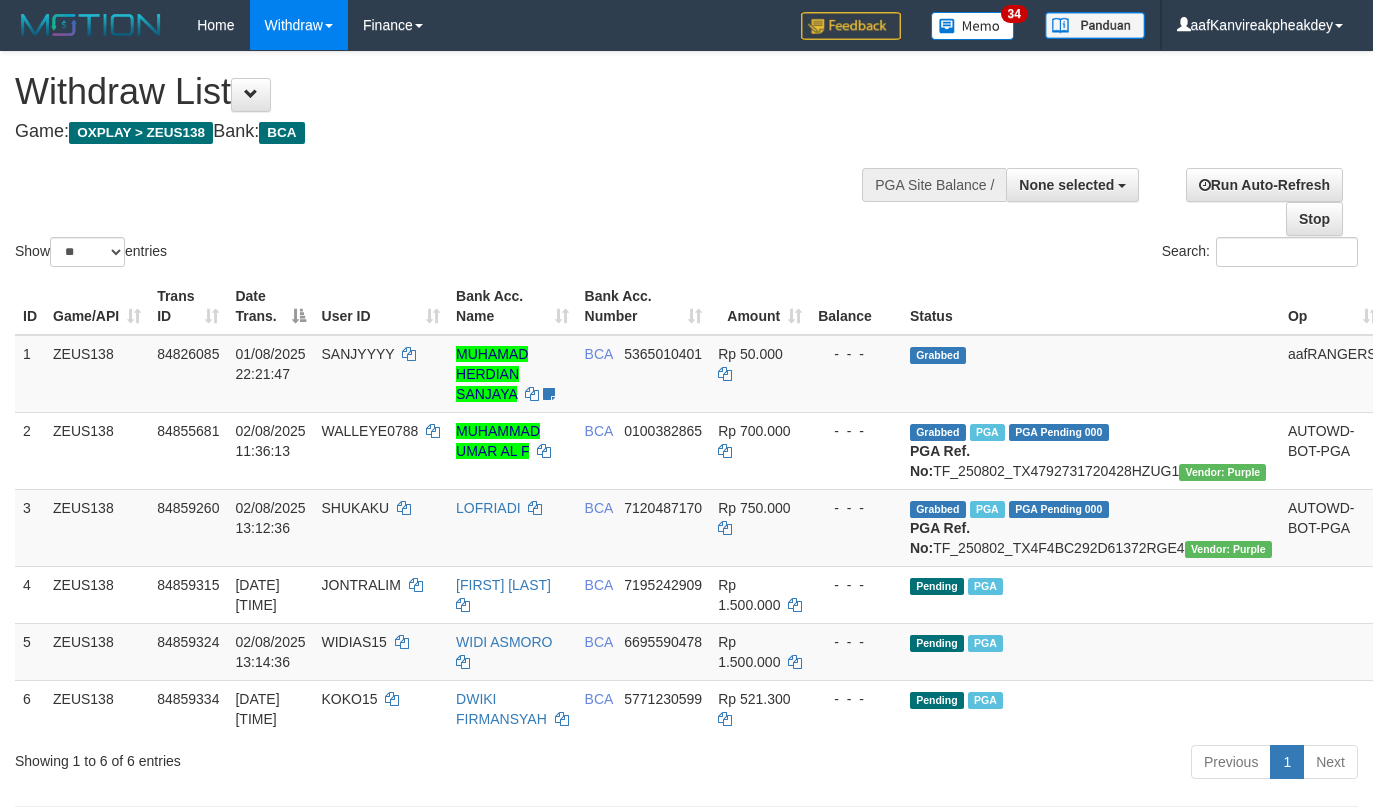 select 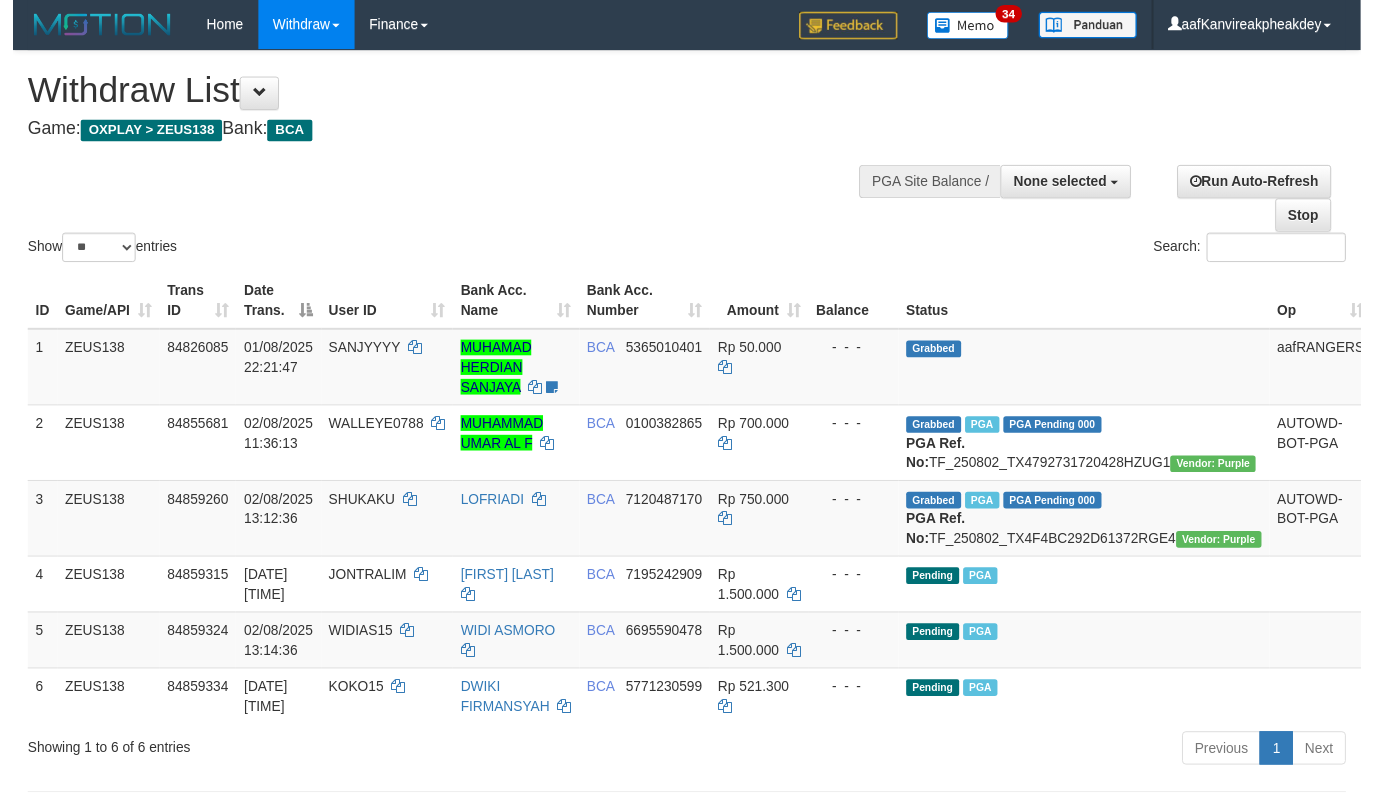 scroll, scrollTop: 900, scrollLeft: 0, axis: vertical 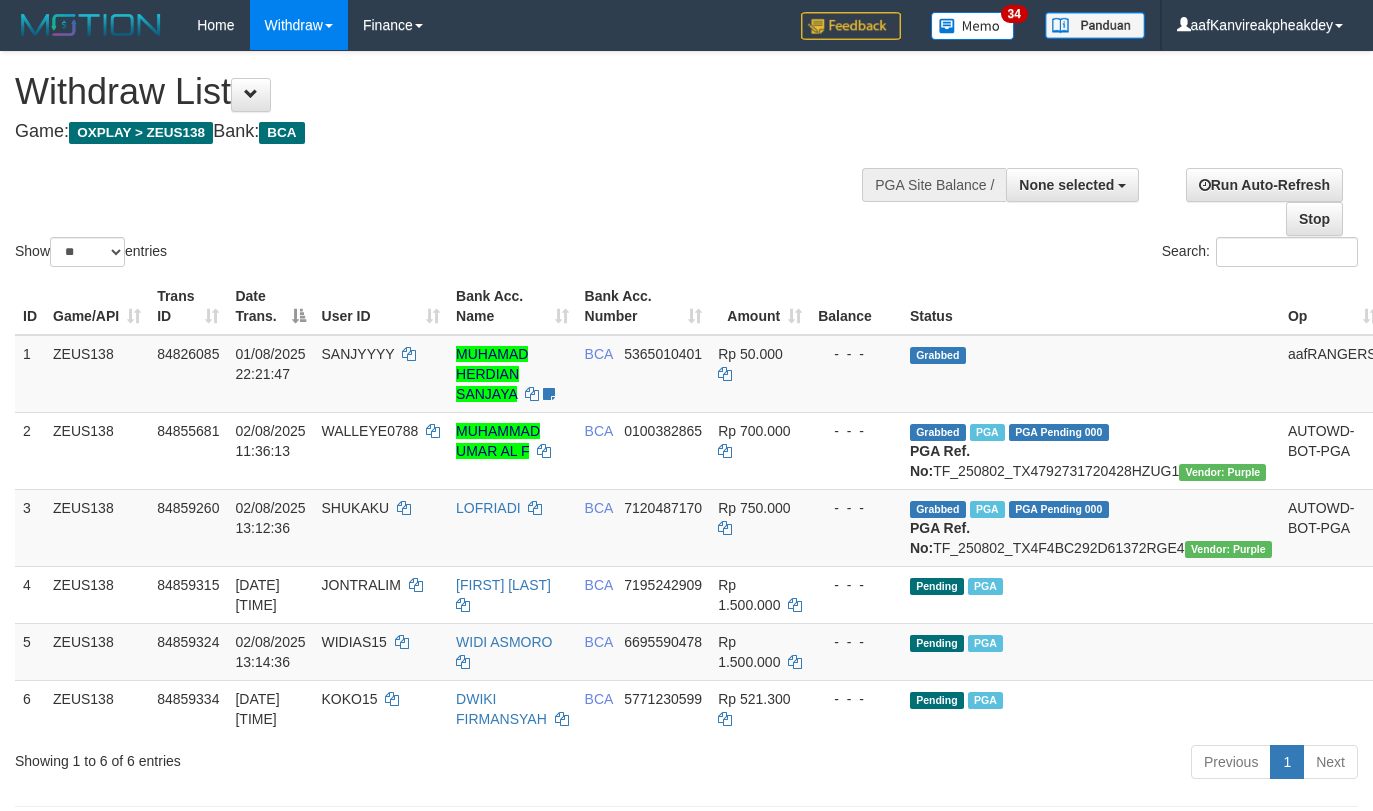 select 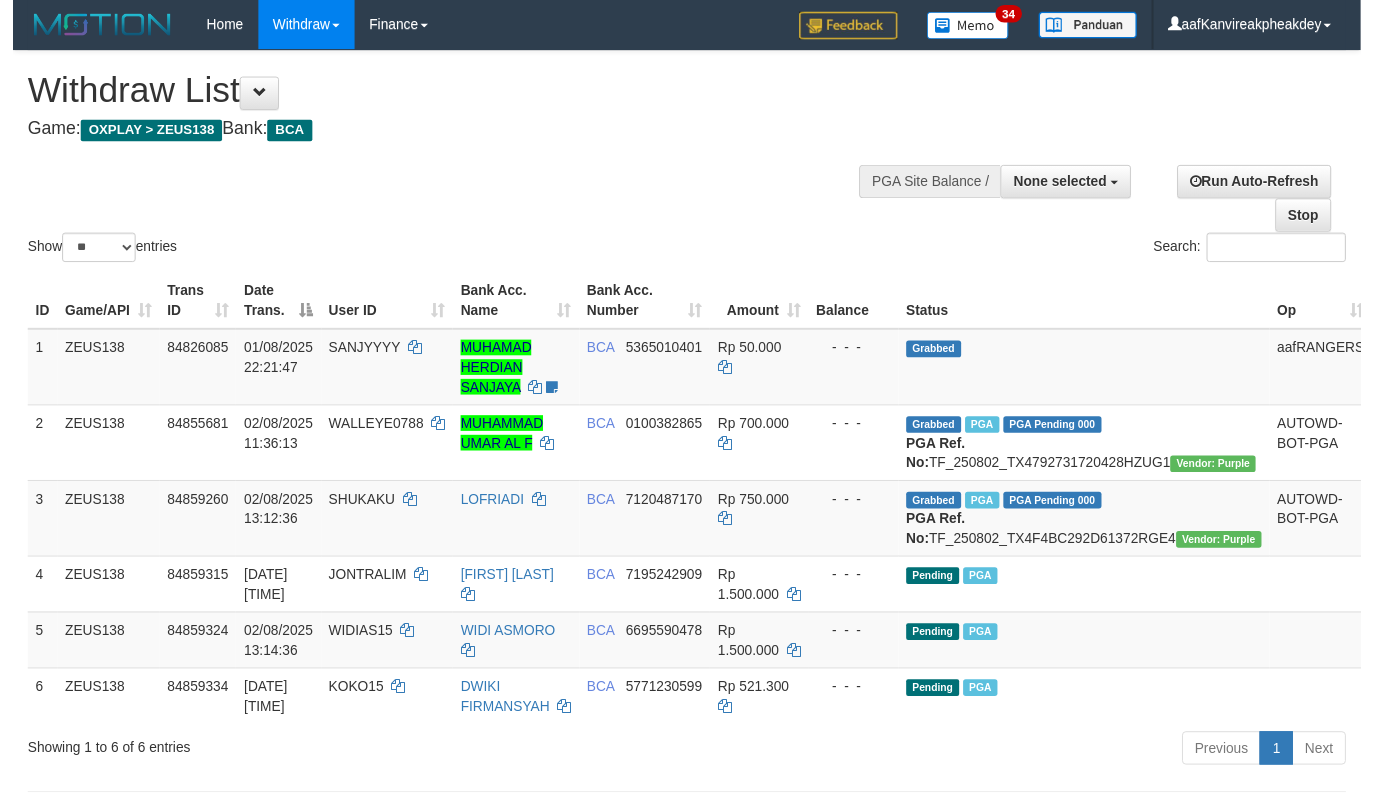 scroll, scrollTop: 900, scrollLeft: 0, axis: vertical 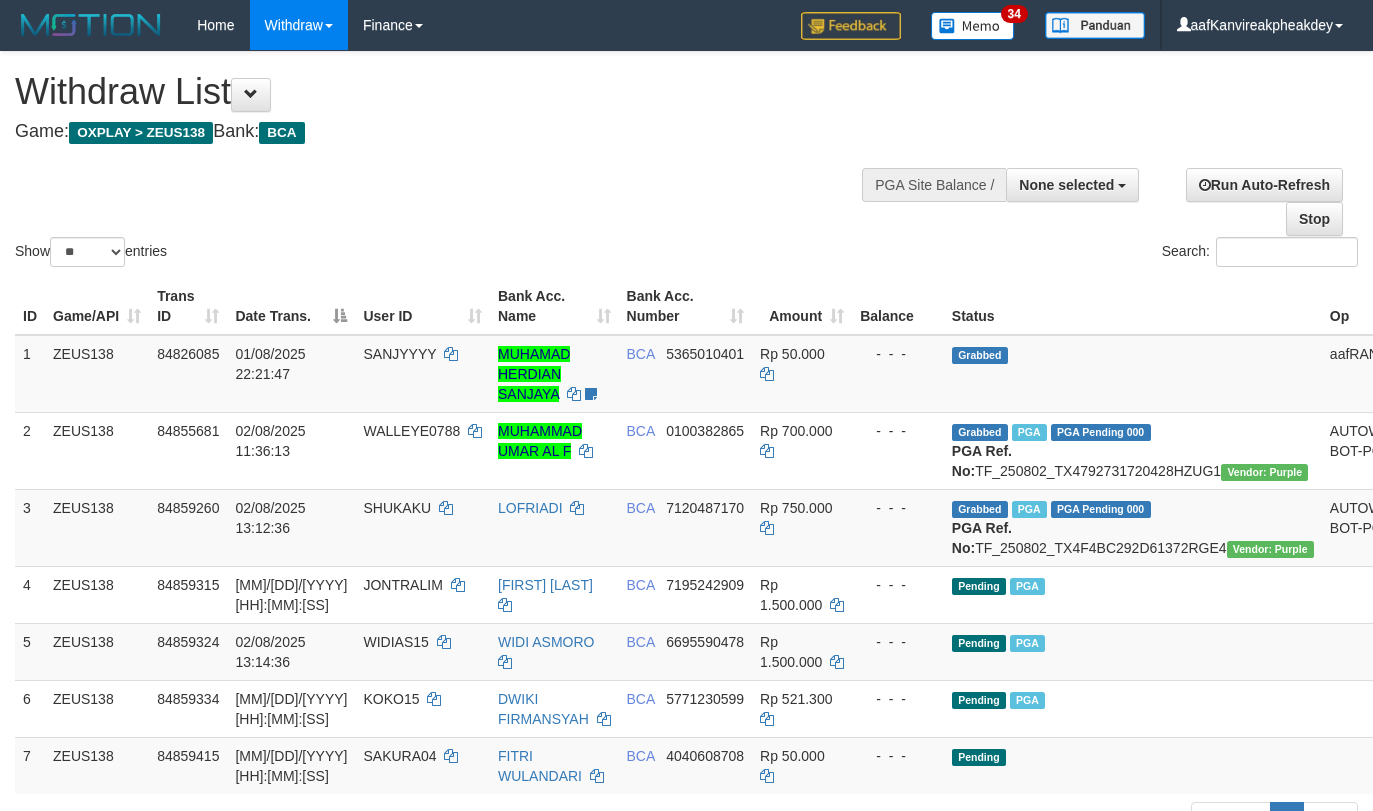 select 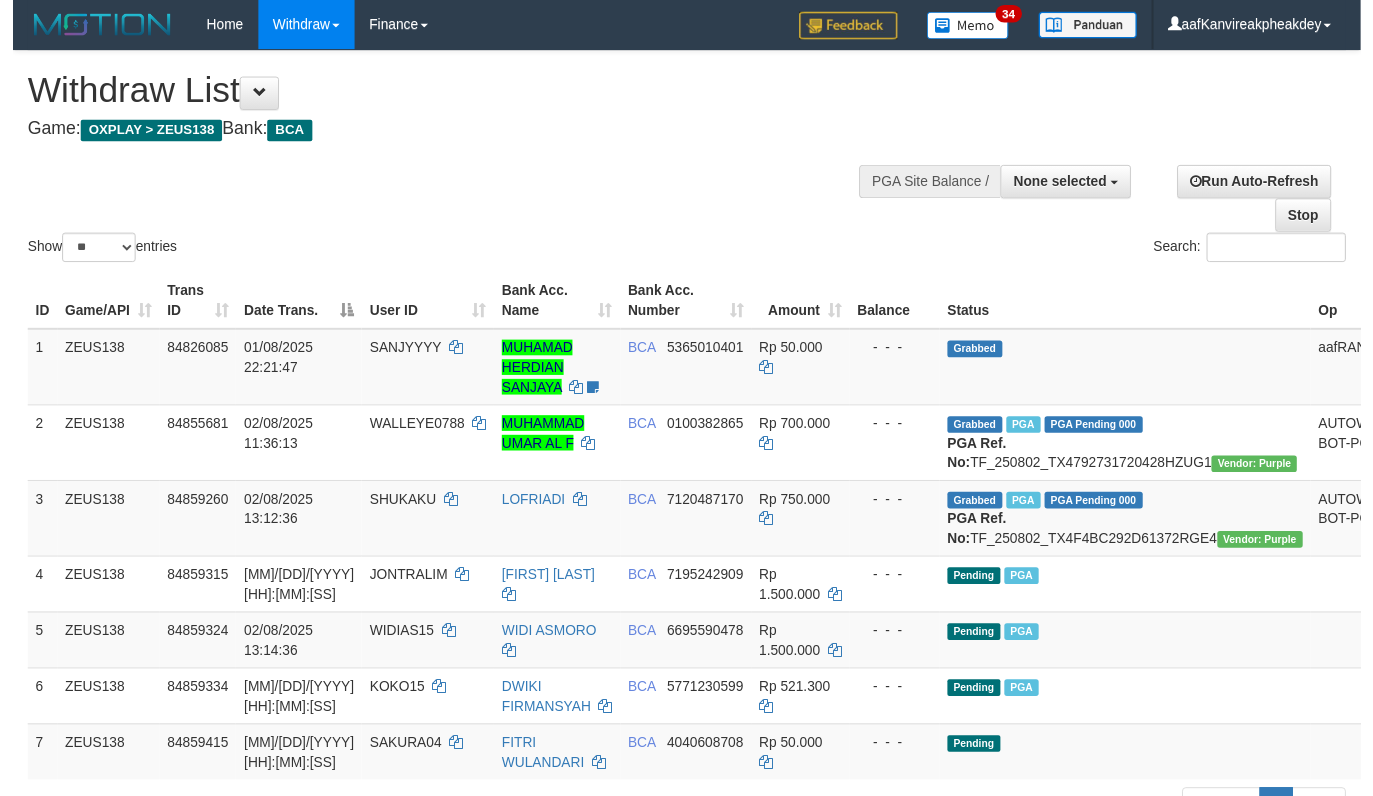 scroll, scrollTop: 957, scrollLeft: 0, axis: vertical 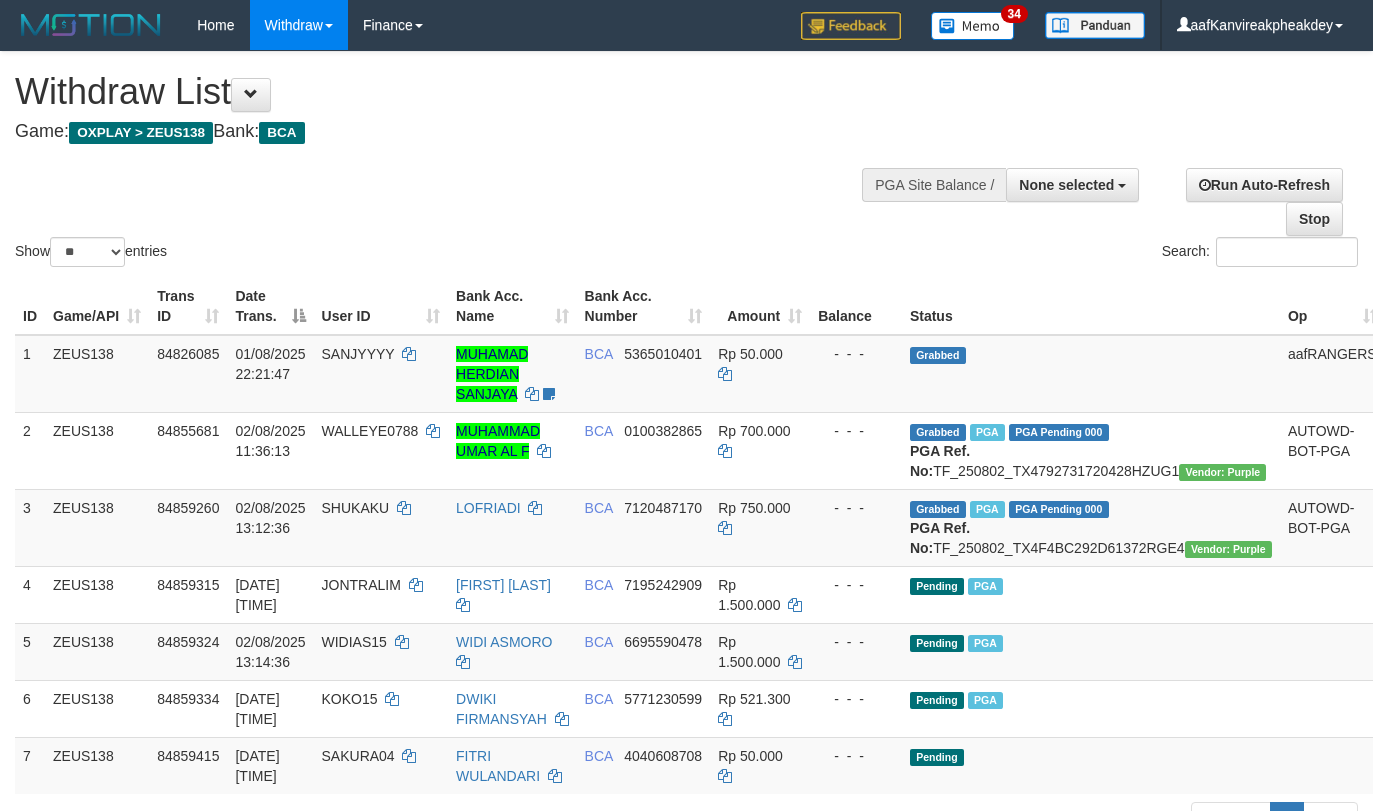 select 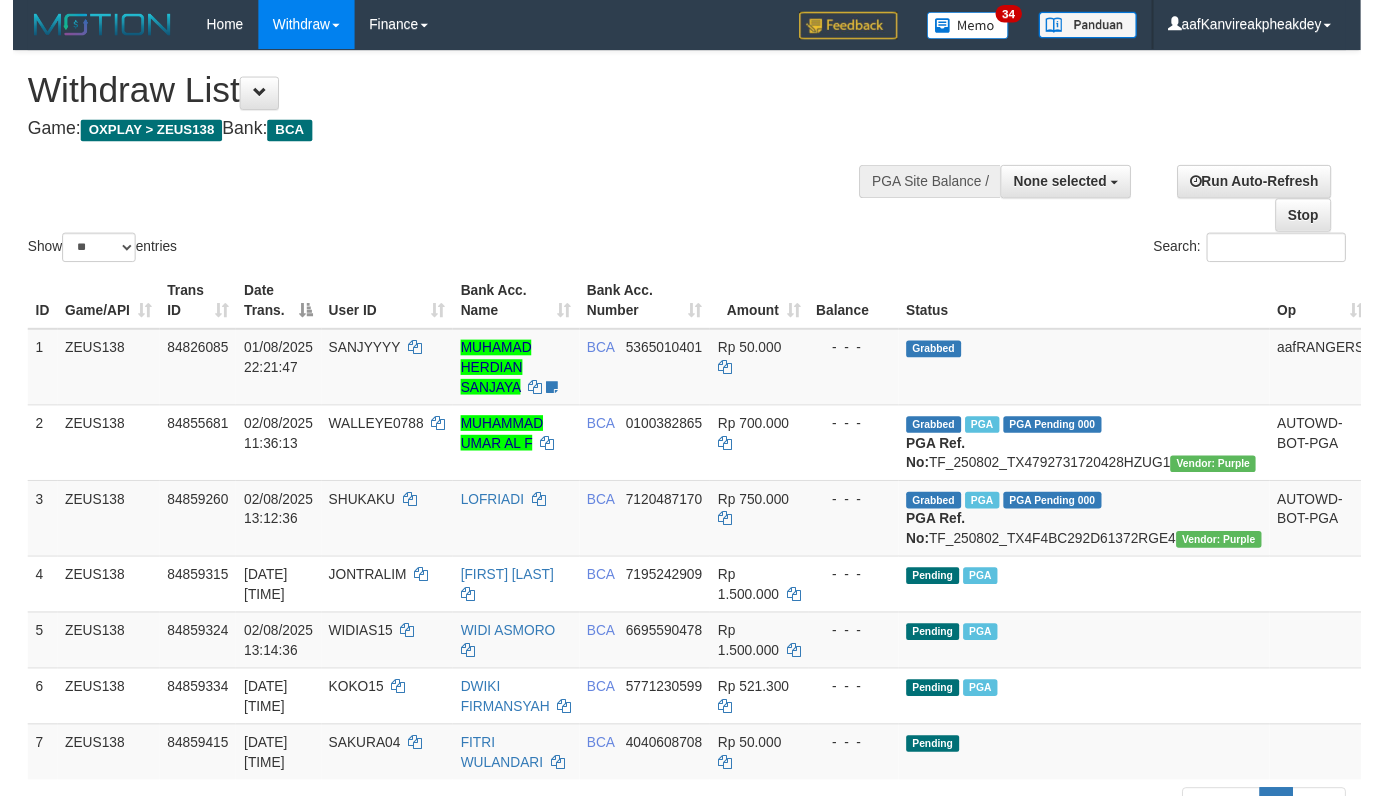 scroll, scrollTop: 957, scrollLeft: 0, axis: vertical 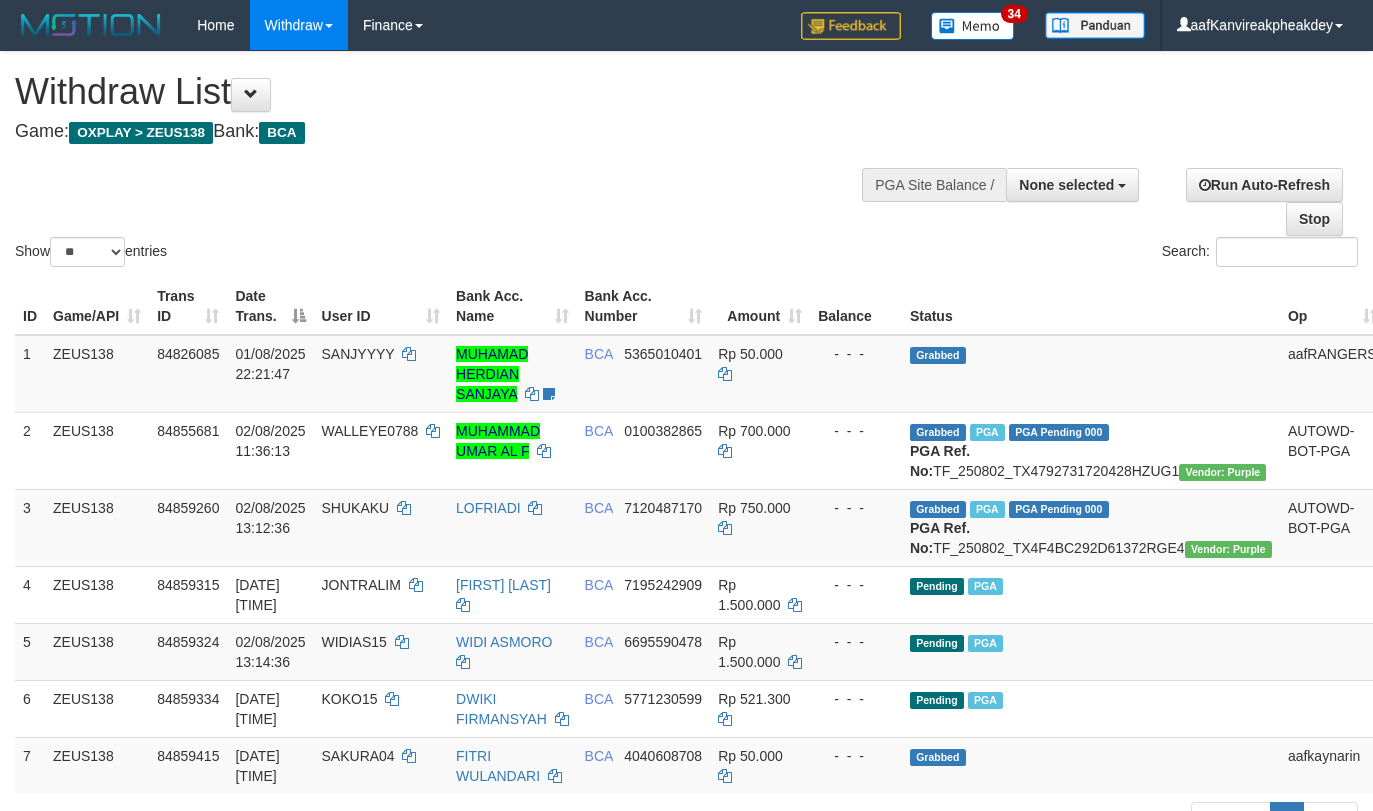 select 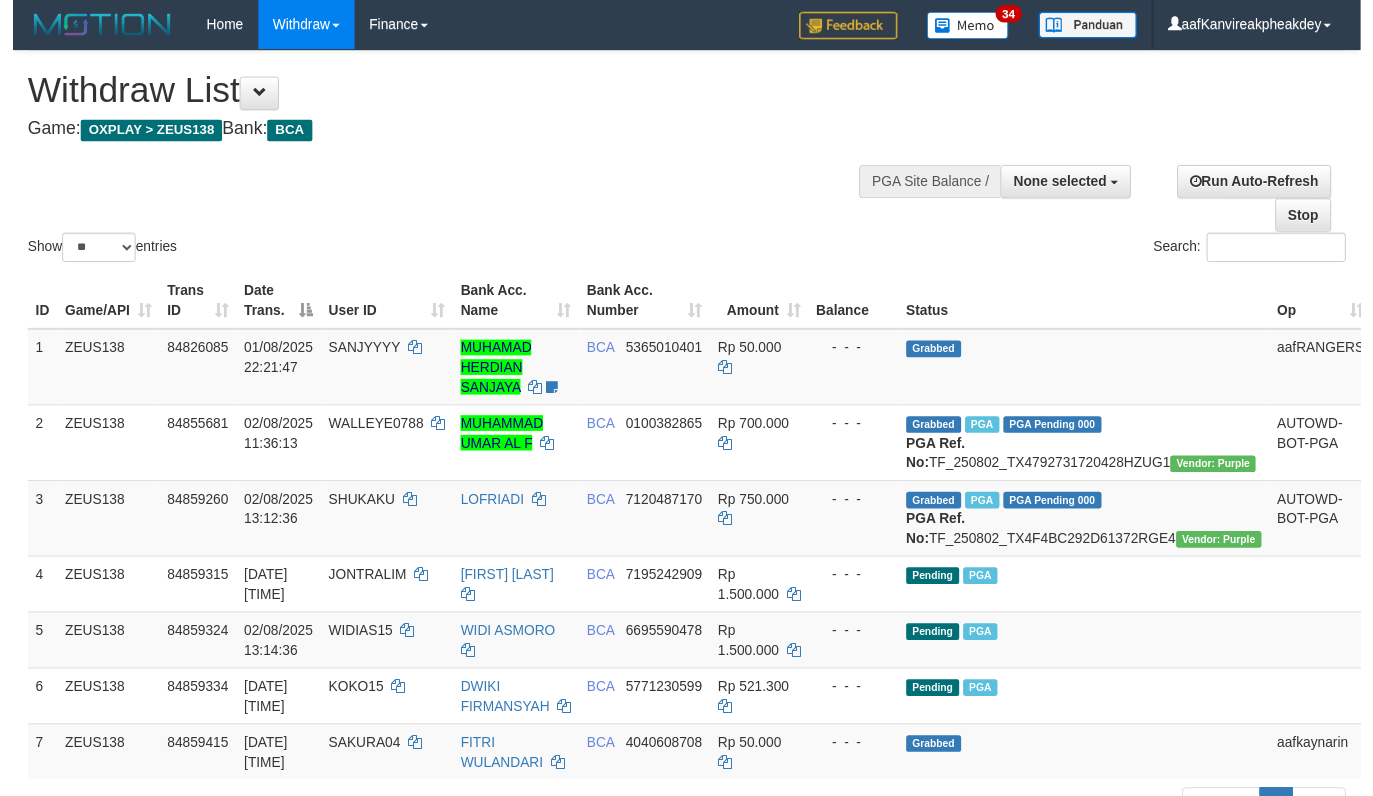 scroll, scrollTop: 957, scrollLeft: 0, axis: vertical 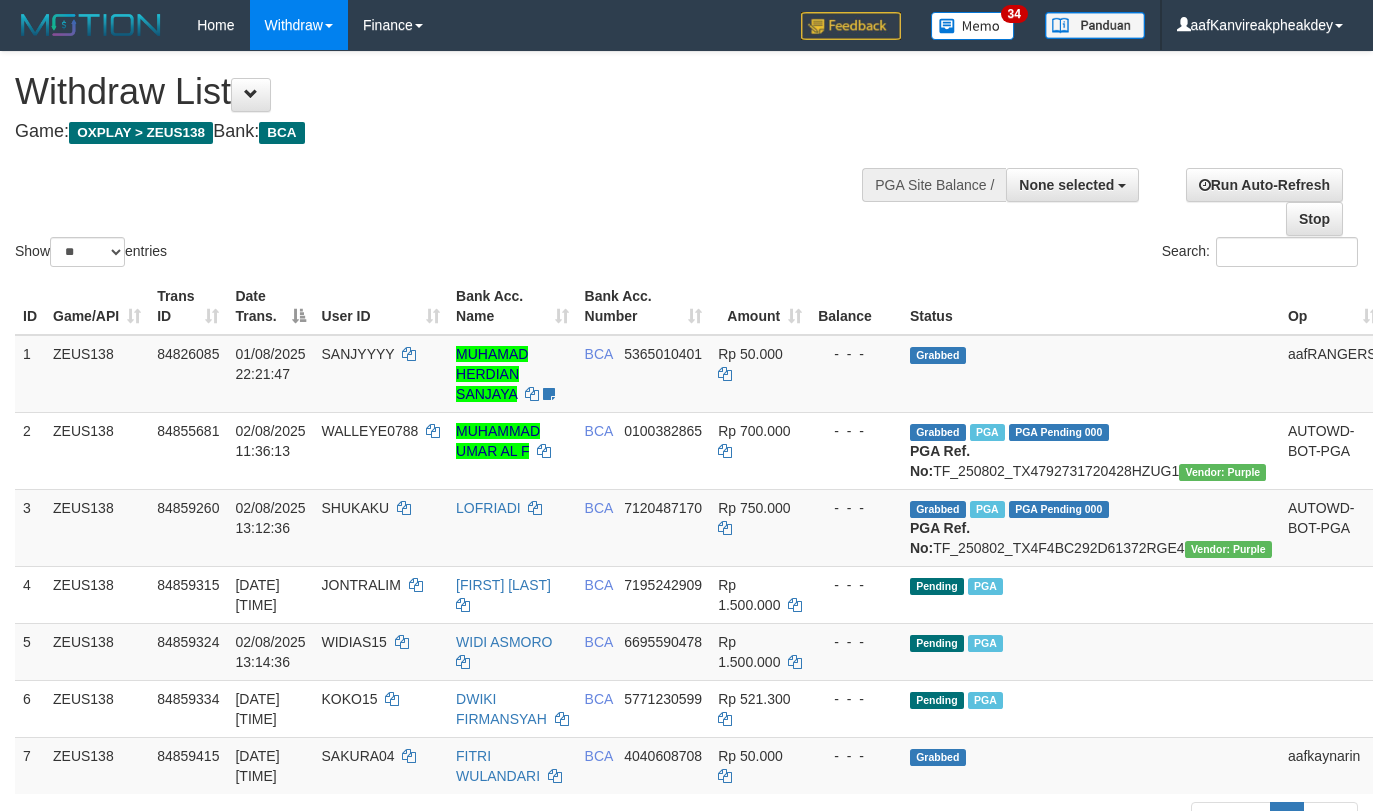 select 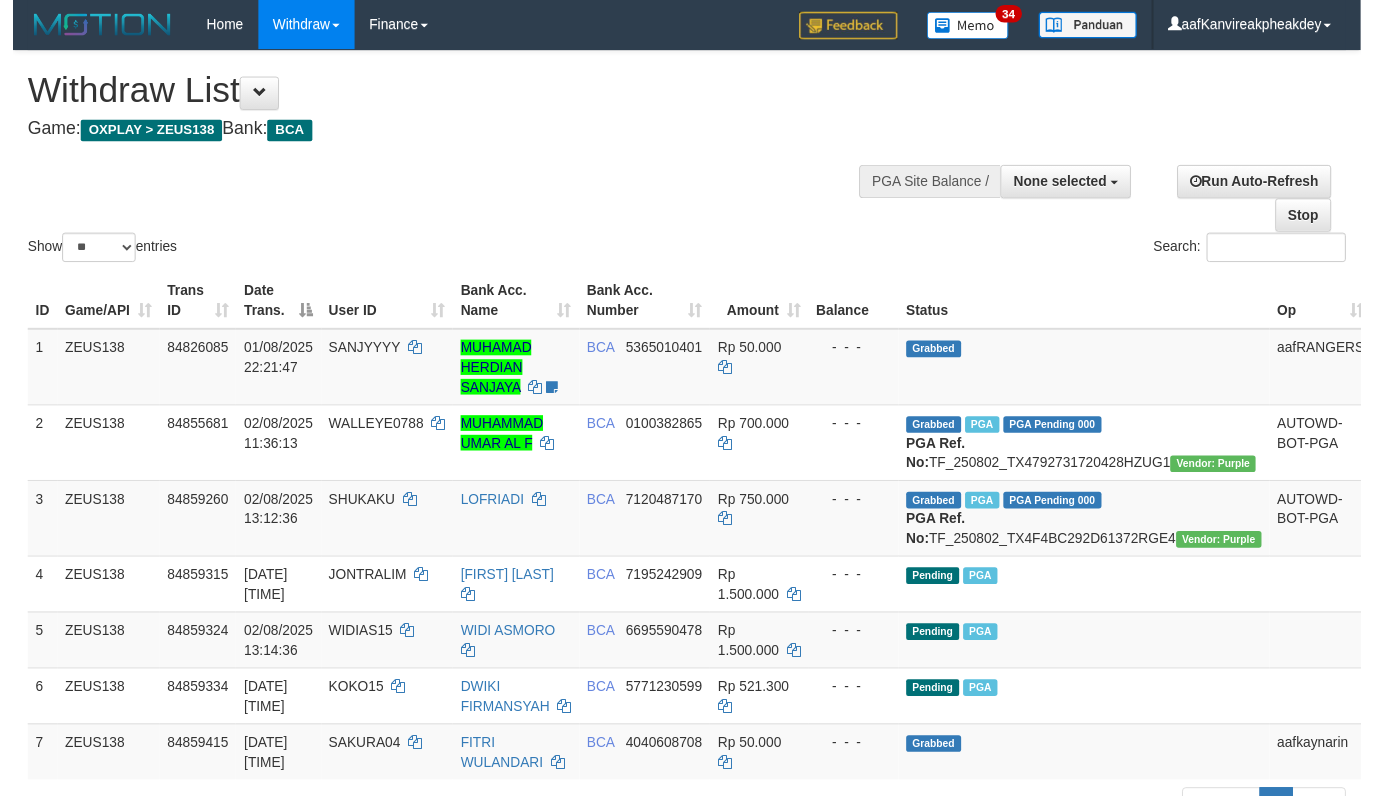 scroll, scrollTop: 957, scrollLeft: 0, axis: vertical 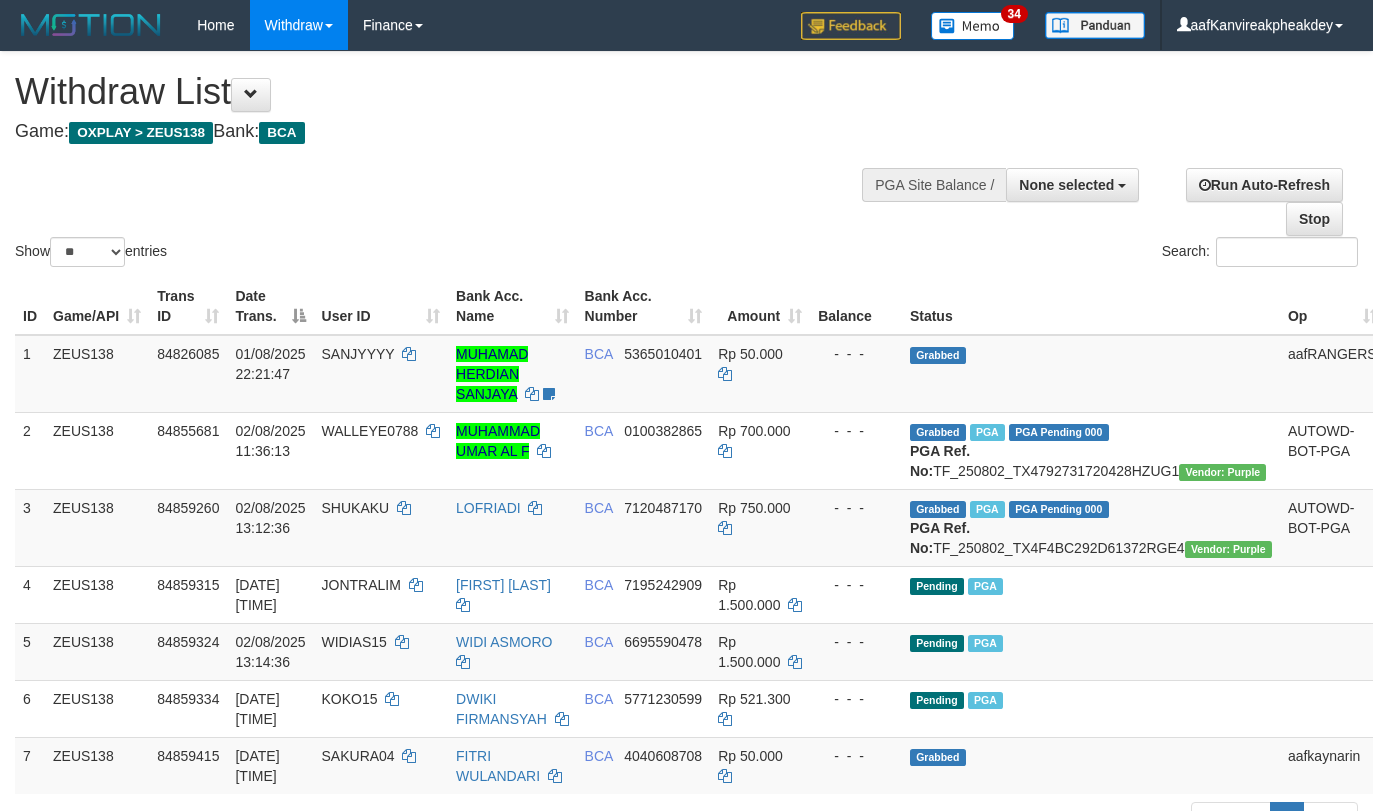 select 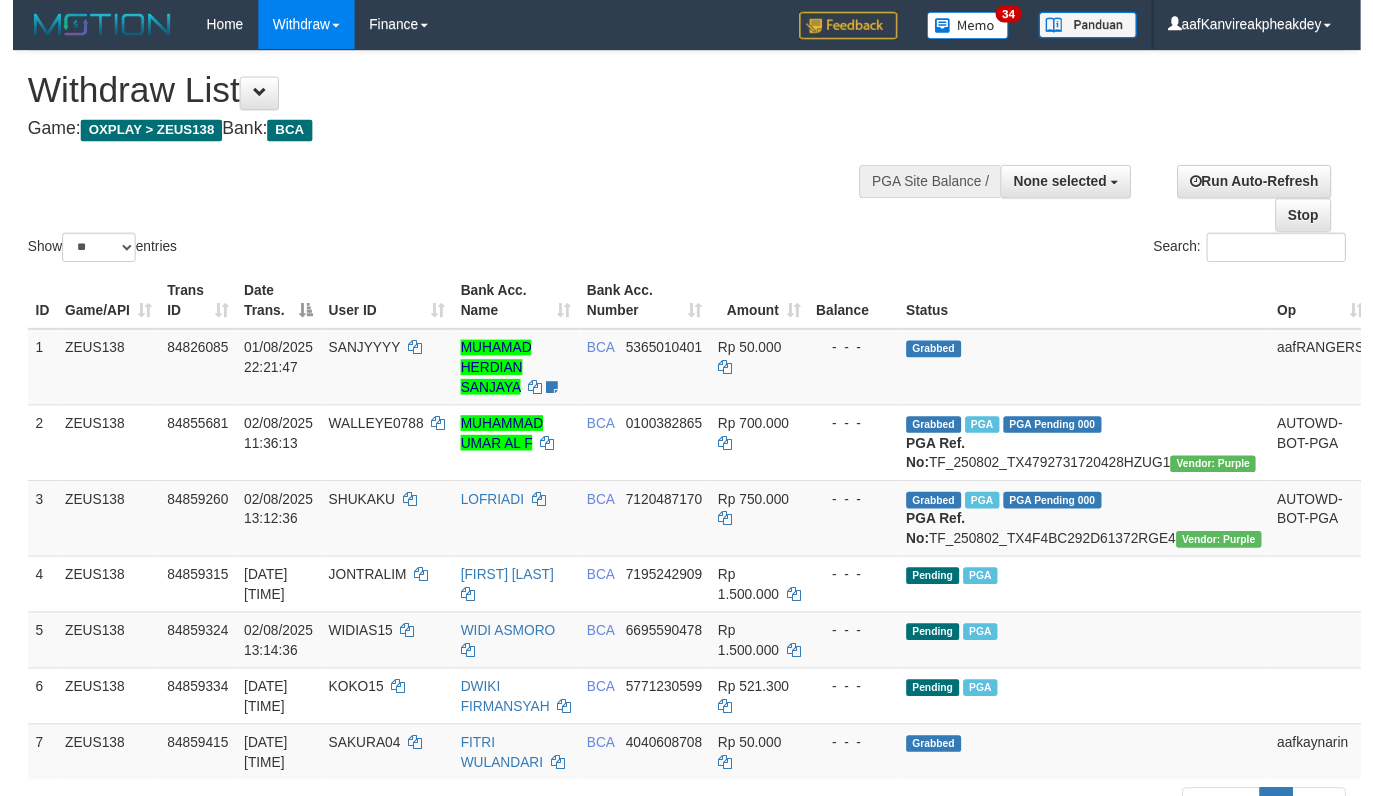 scroll, scrollTop: 957, scrollLeft: 0, axis: vertical 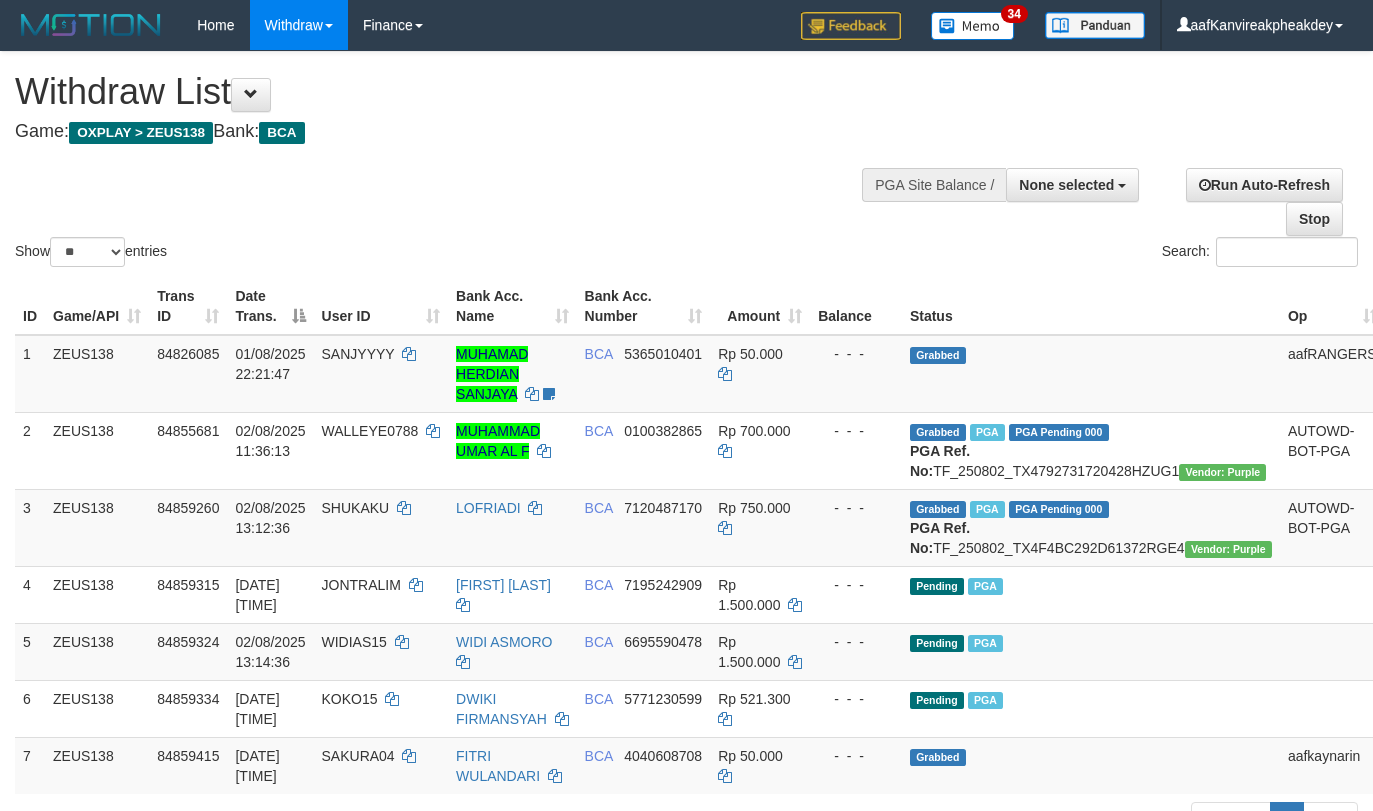 select 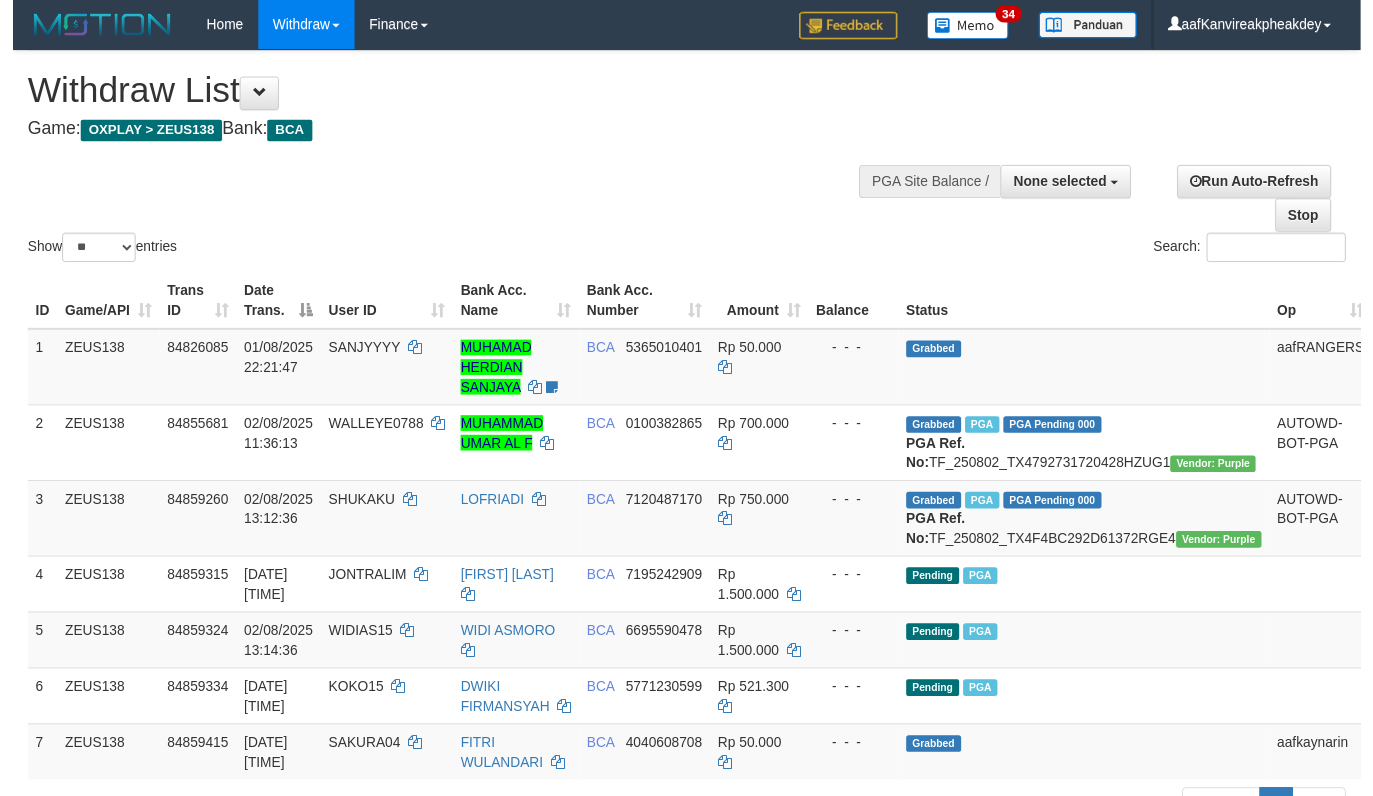 scroll, scrollTop: 957, scrollLeft: 0, axis: vertical 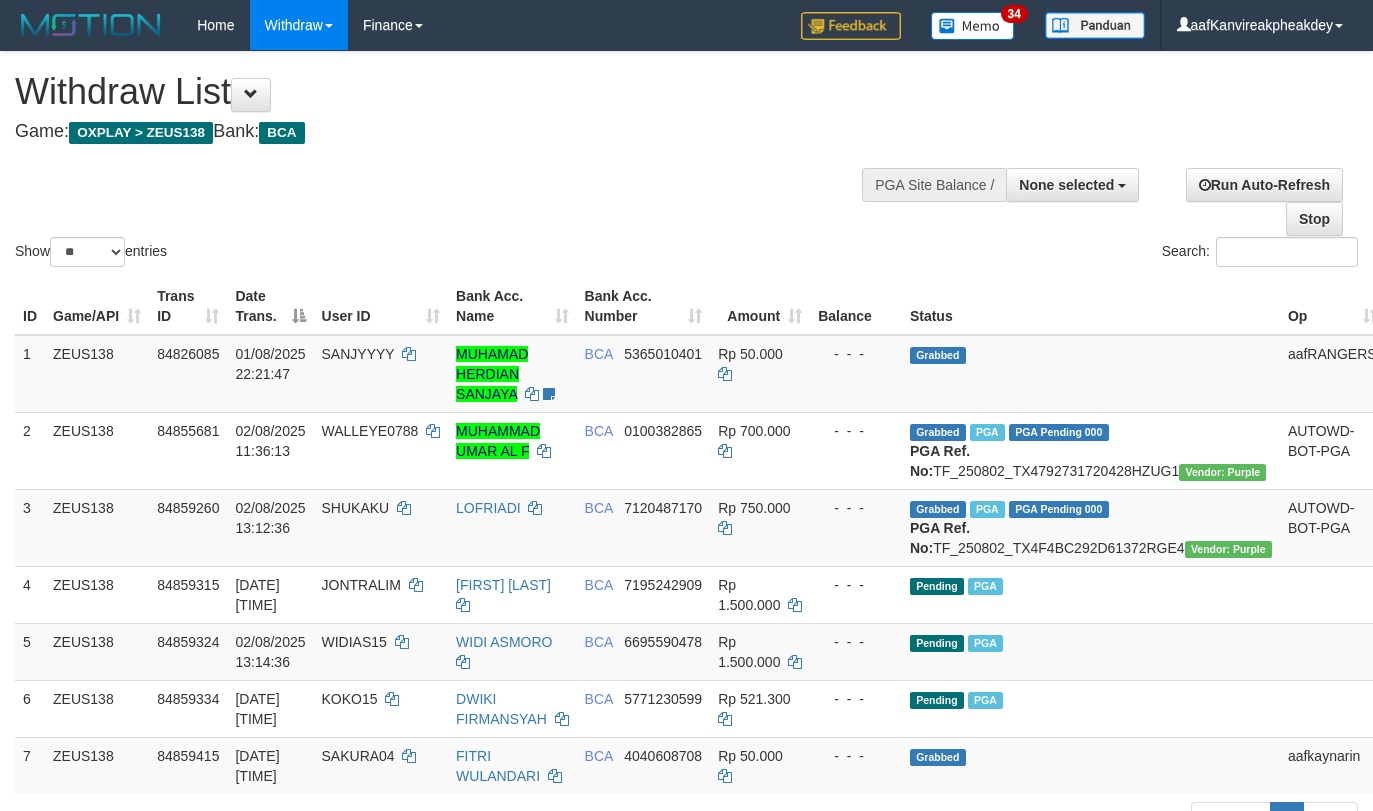 select 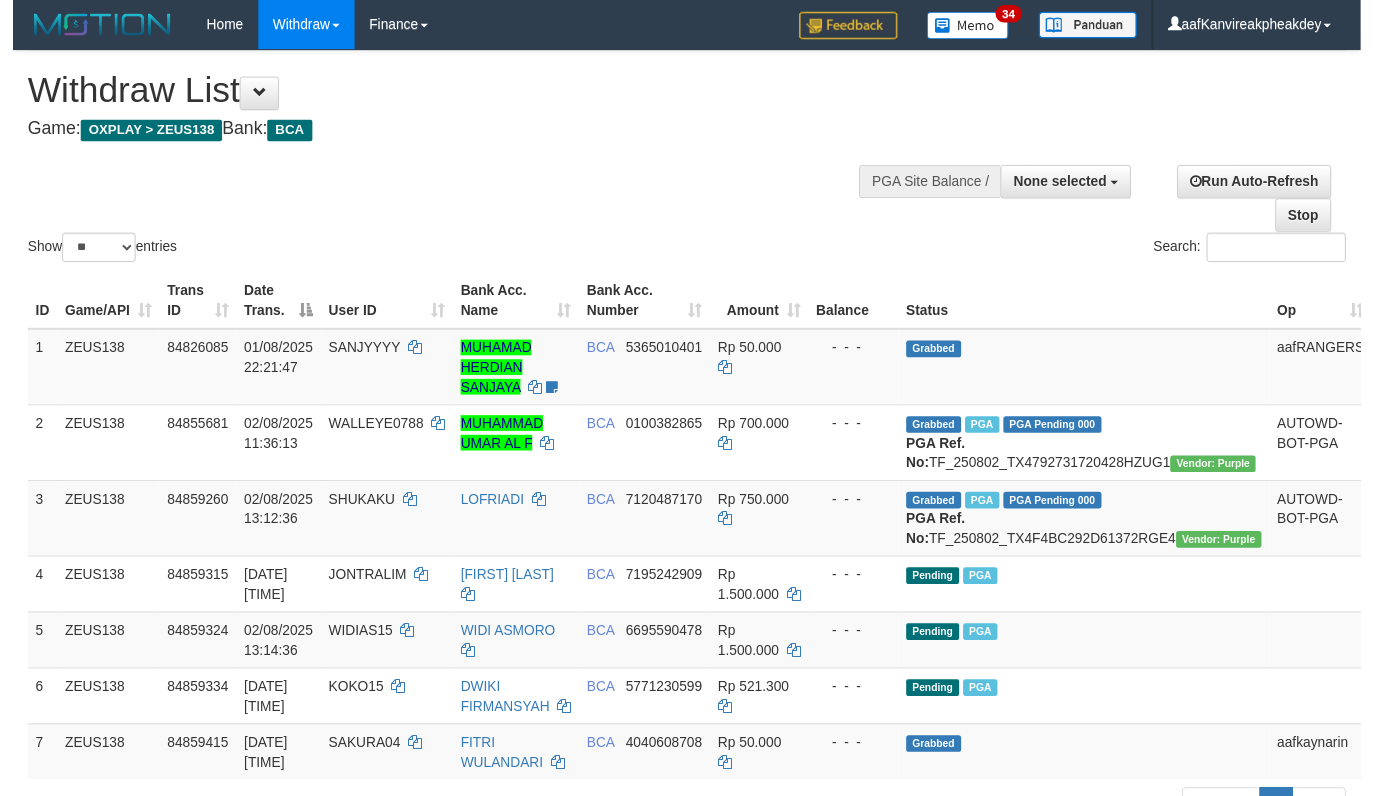 scroll, scrollTop: 957, scrollLeft: 0, axis: vertical 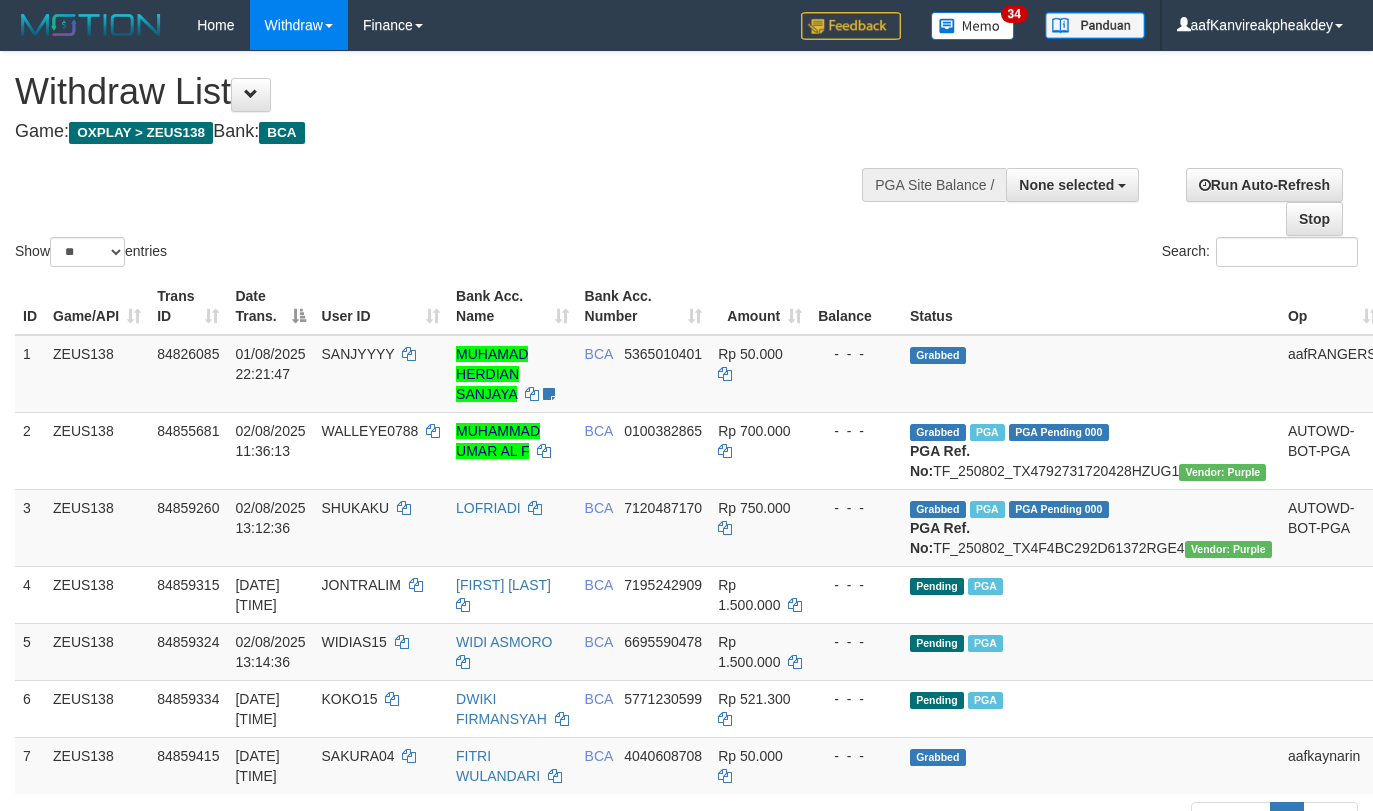select 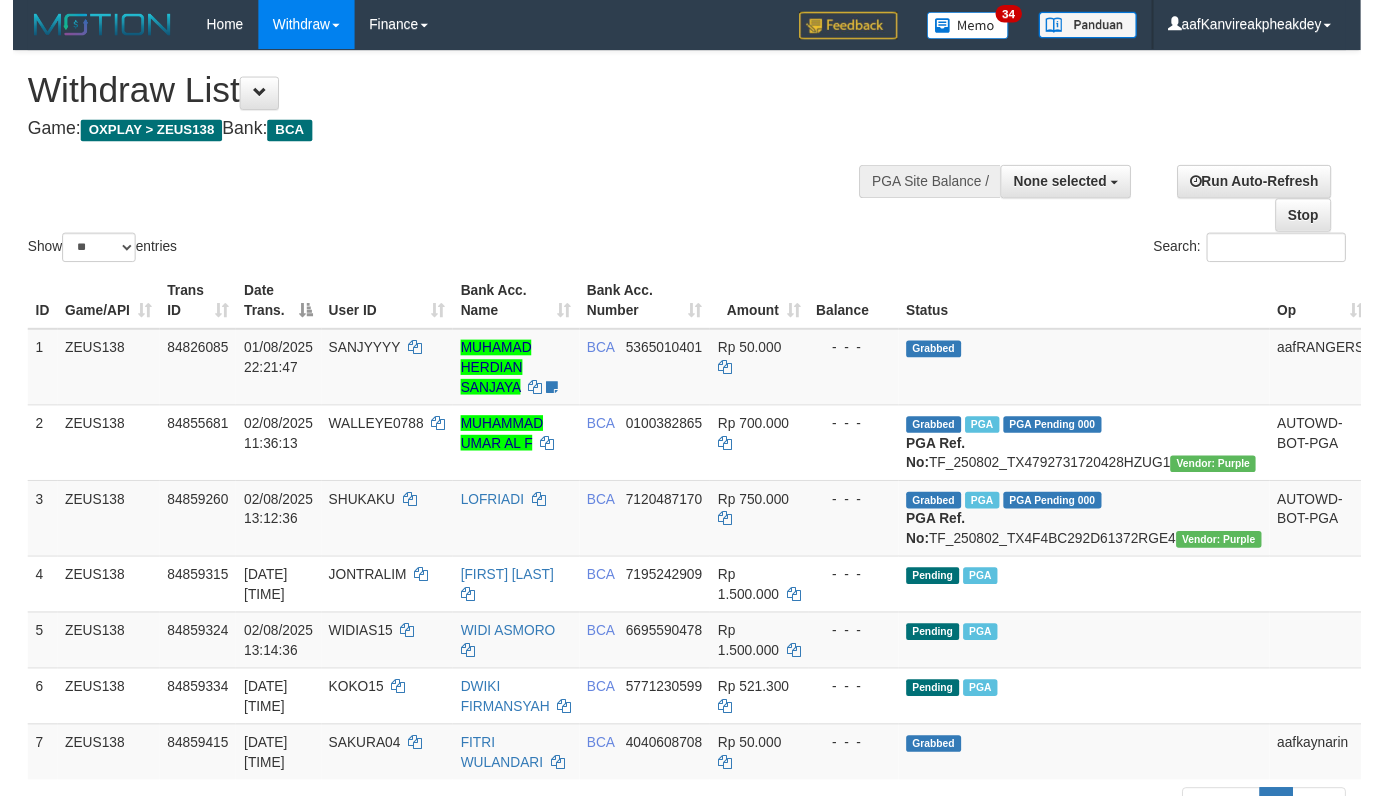 scroll, scrollTop: 957, scrollLeft: 0, axis: vertical 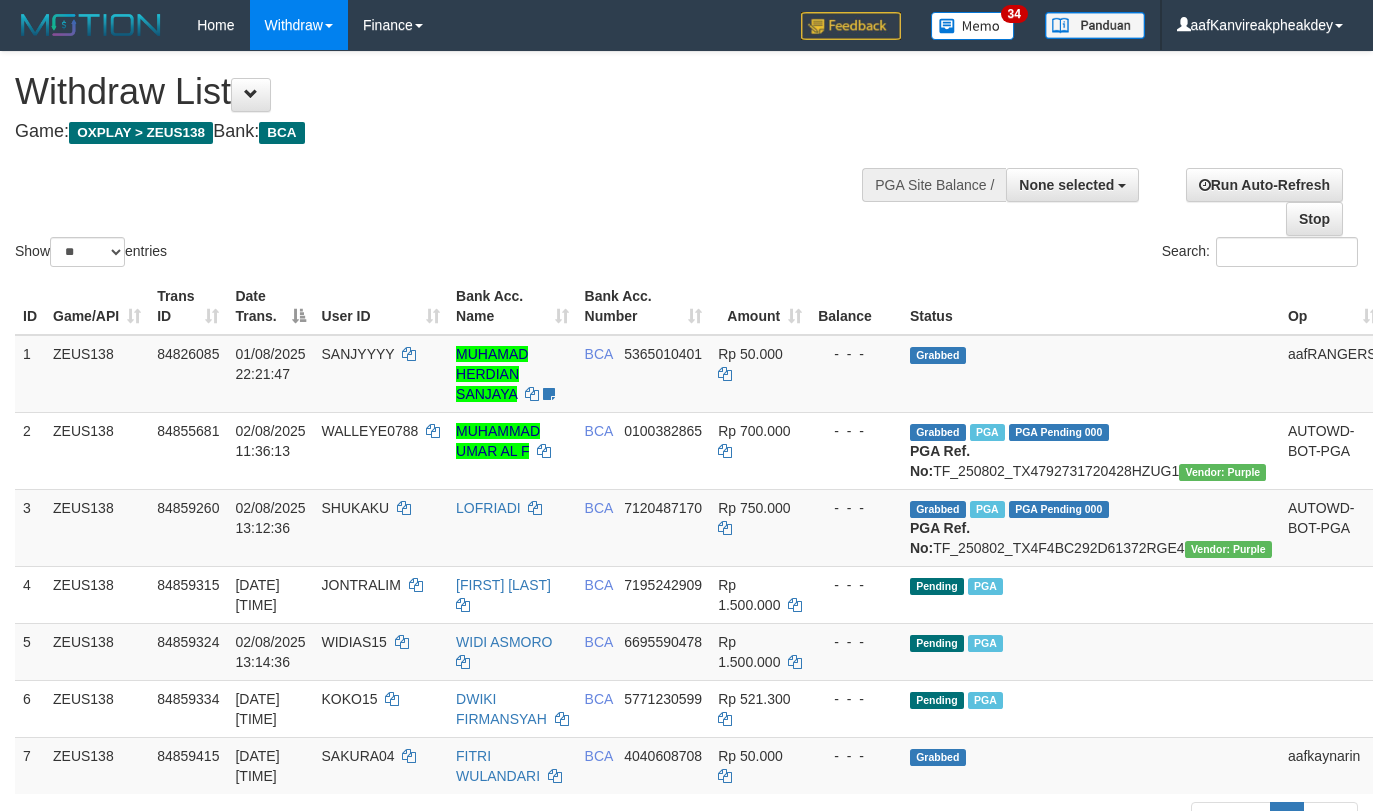 select 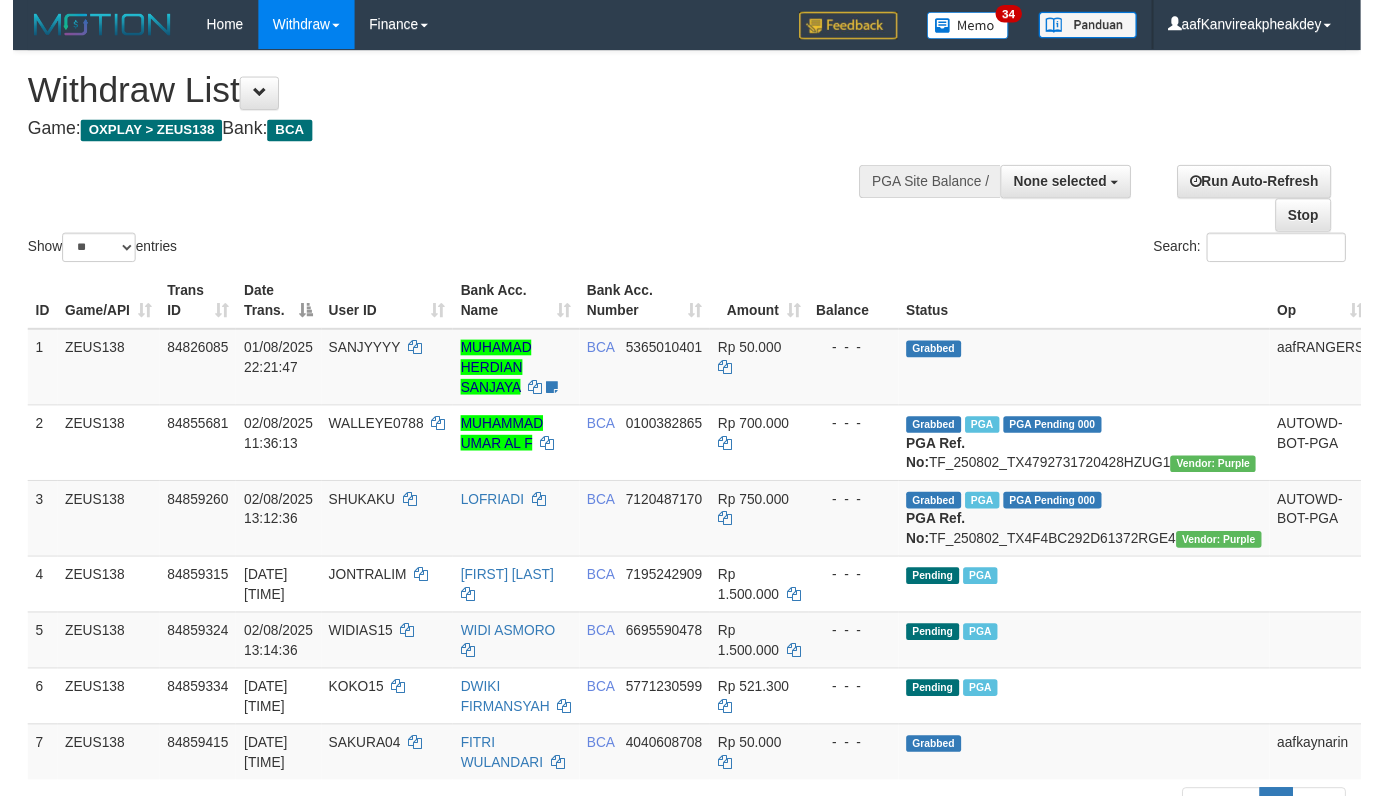scroll, scrollTop: 957, scrollLeft: 0, axis: vertical 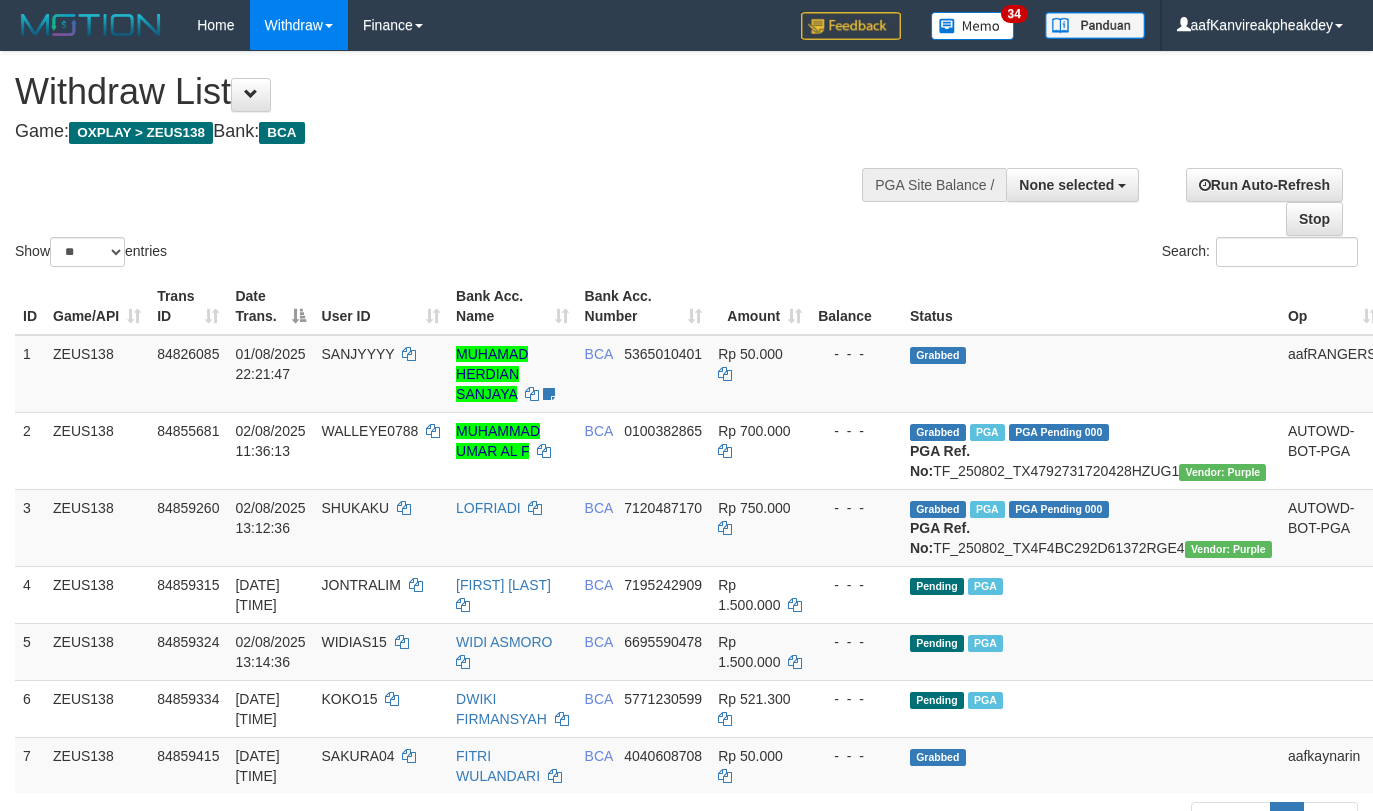 select 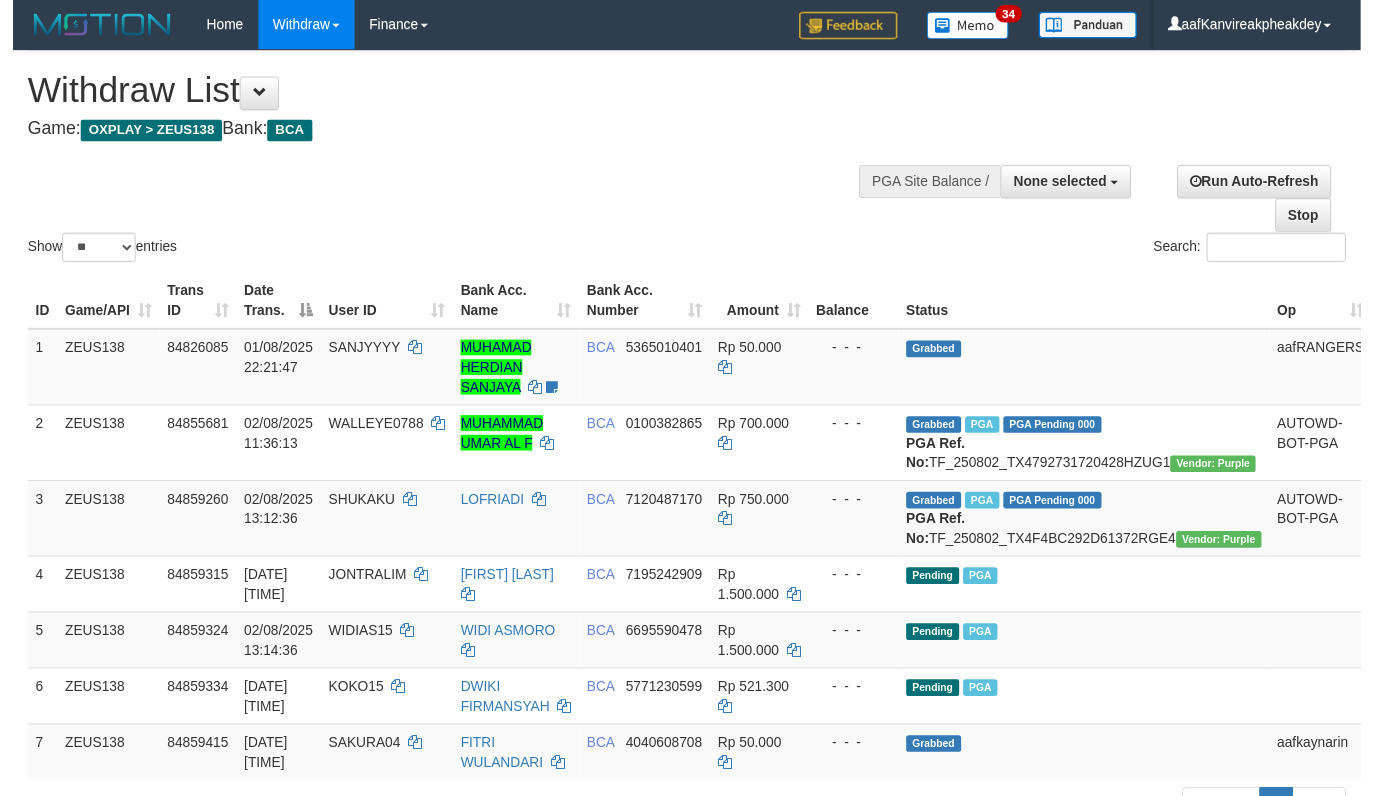 scroll, scrollTop: 957, scrollLeft: 0, axis: vertical 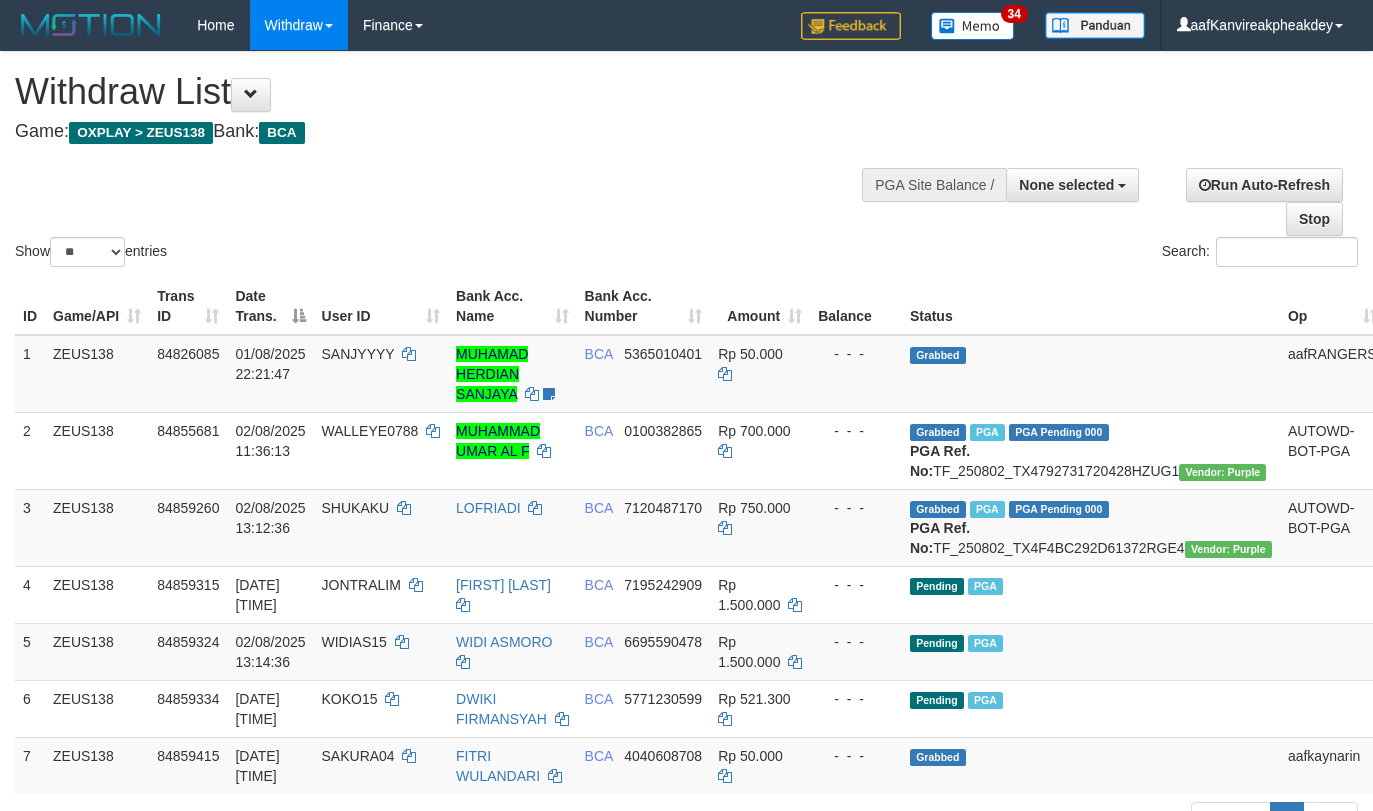 select 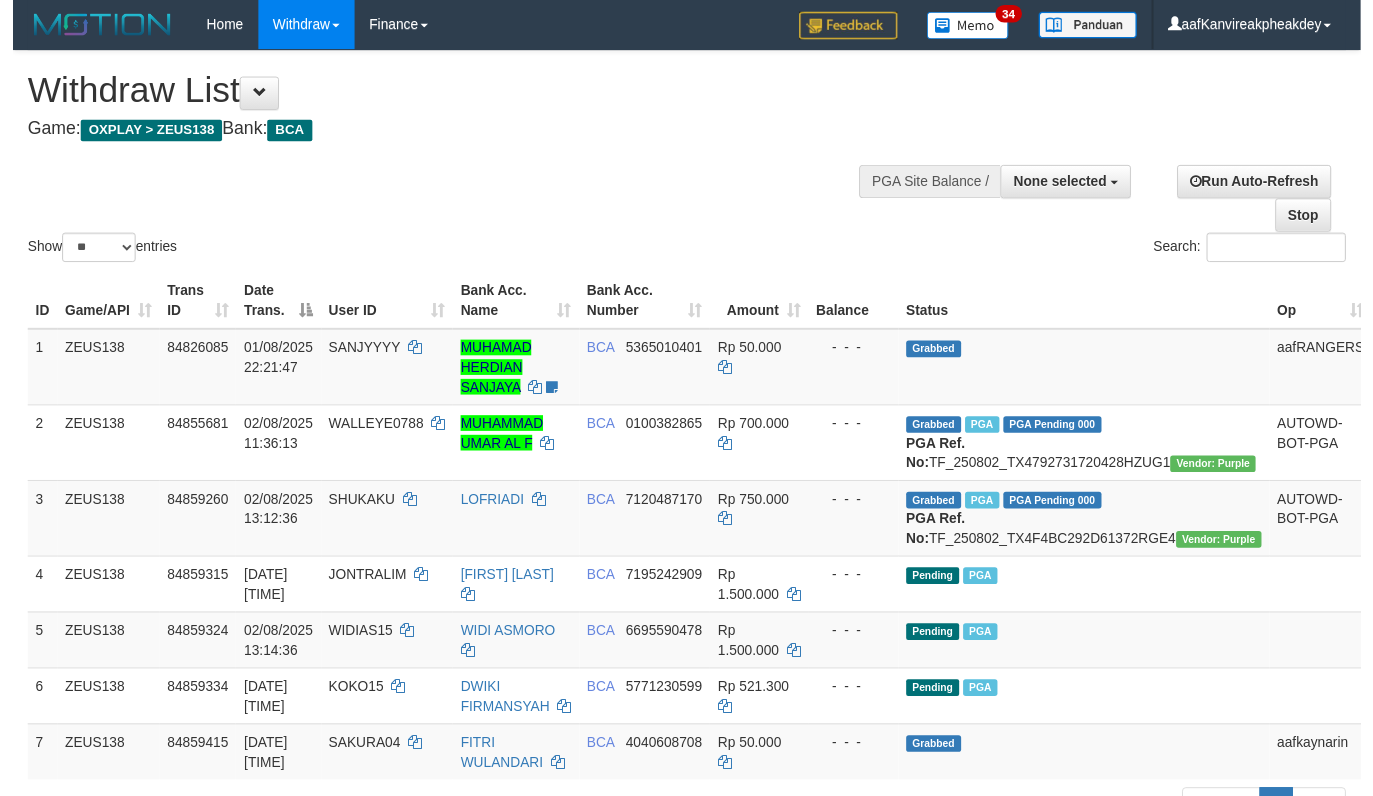 scroll, scrollTop: 957, scrollLeft: 0, axis: vertical 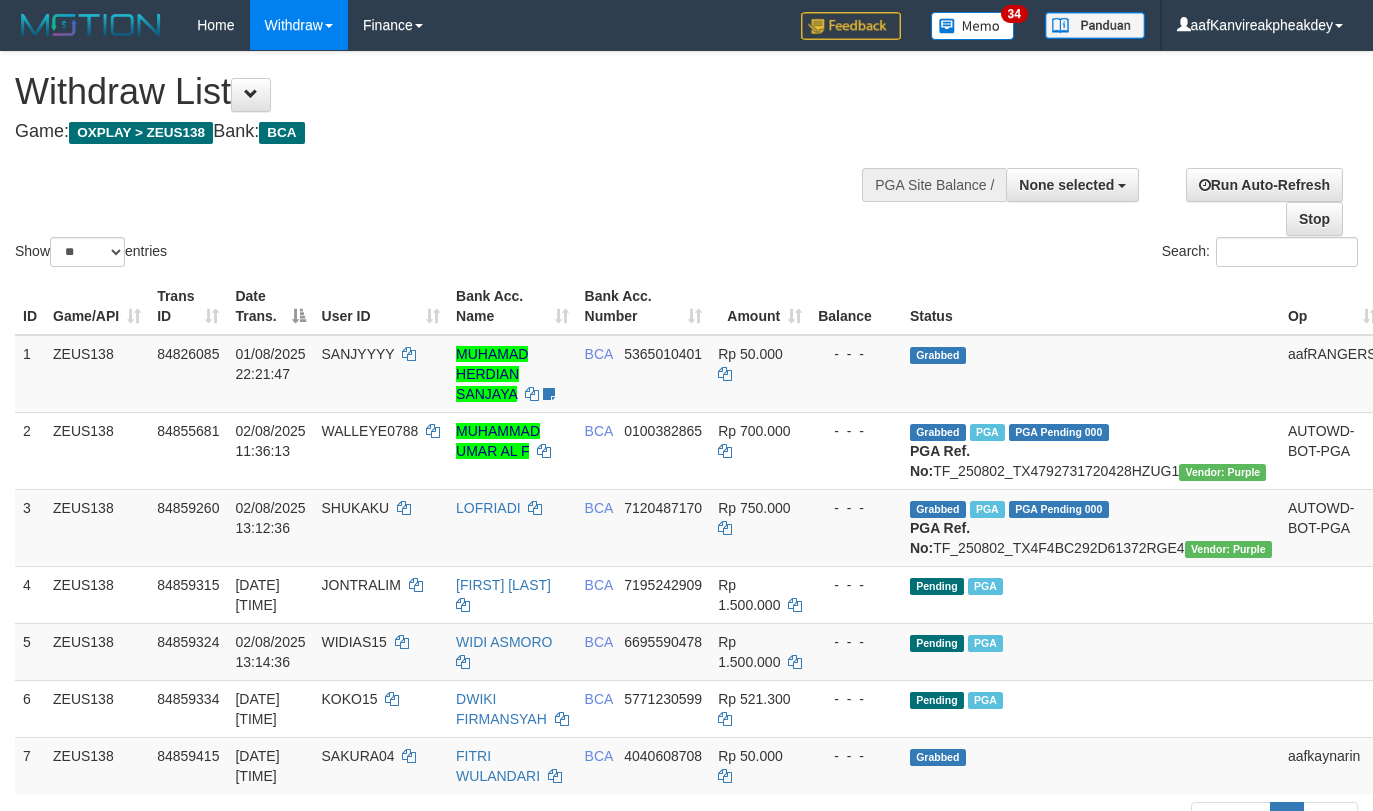 select 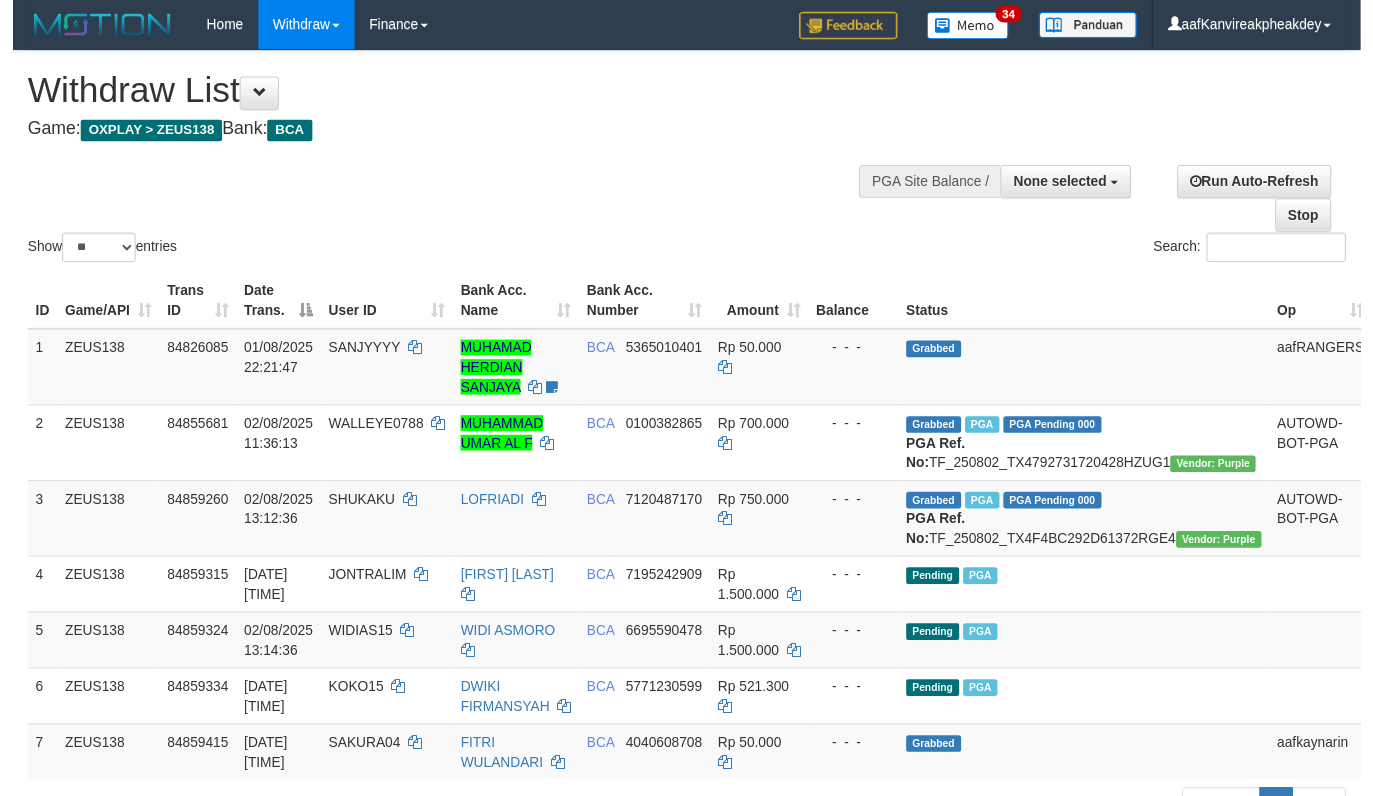 scroll, scrollTop: 957, scrollLeft: 0, axis: vertical 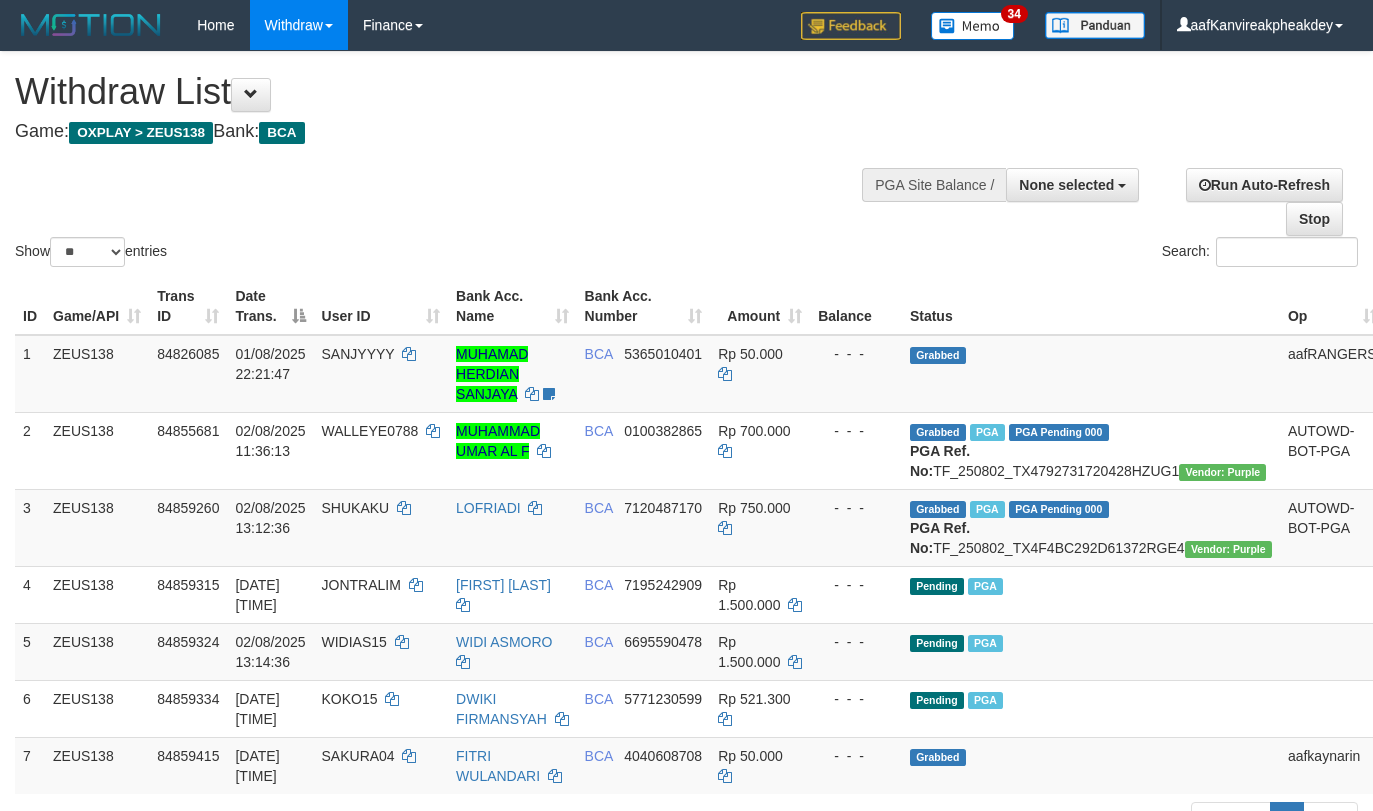 select 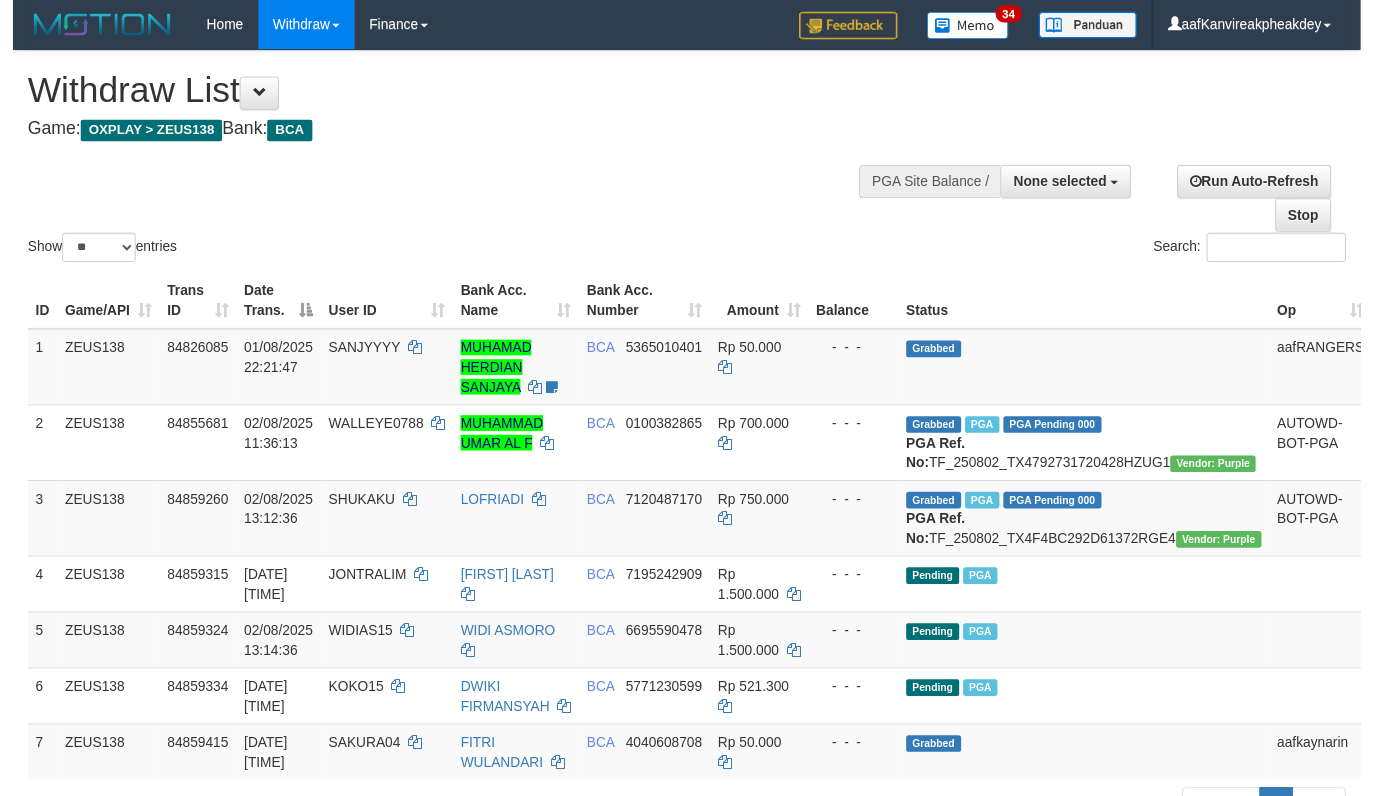 scroll, scrollTop: 957, scrollLeft: 0, axis: vertical 